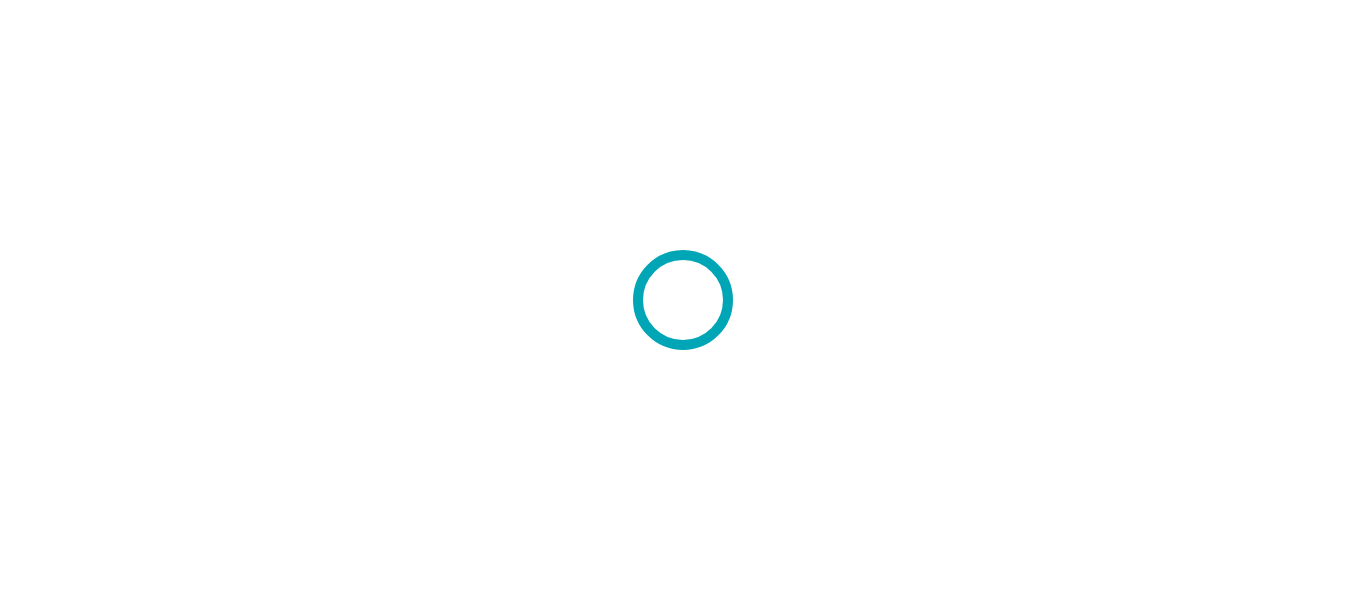 scroll, scrollTop: 0, scrollLeft: 0, axis: both 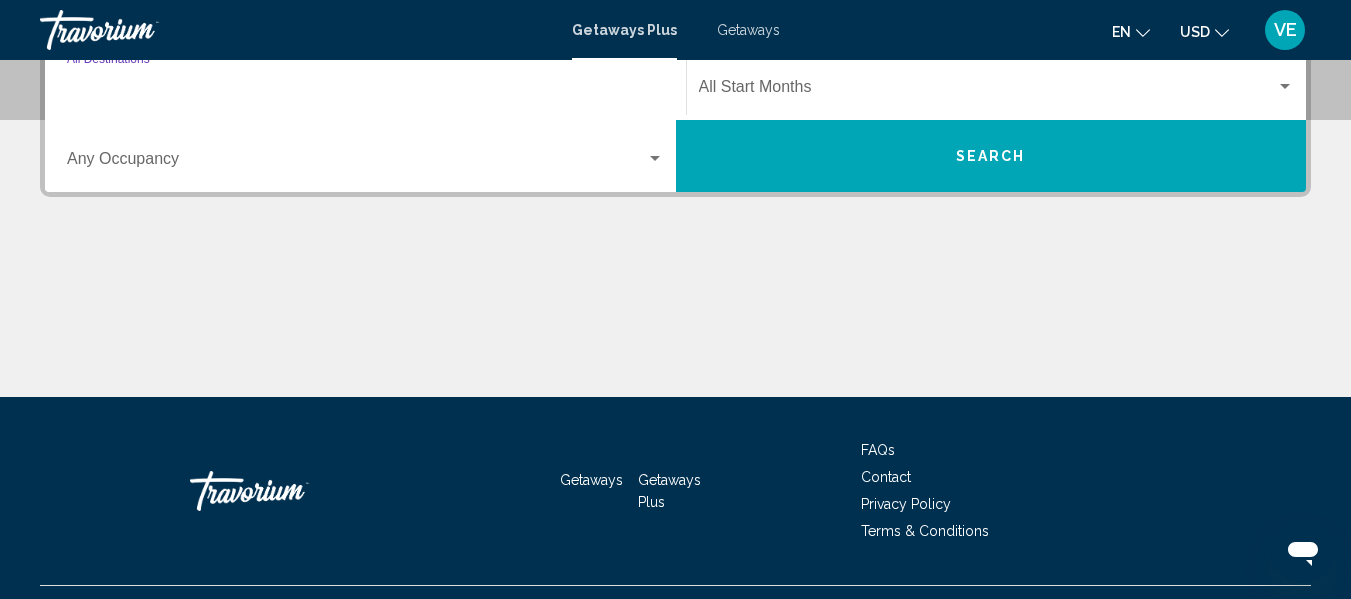 click on "Destination All Destinations" at bounding box center [365, 91] 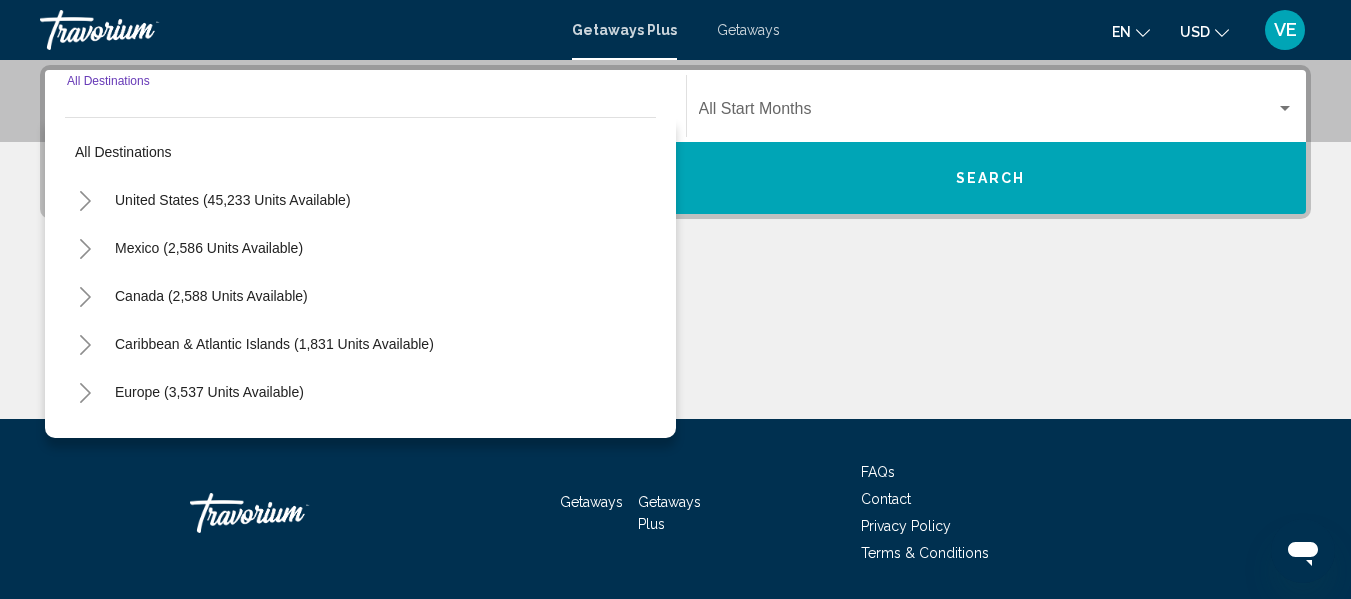 click 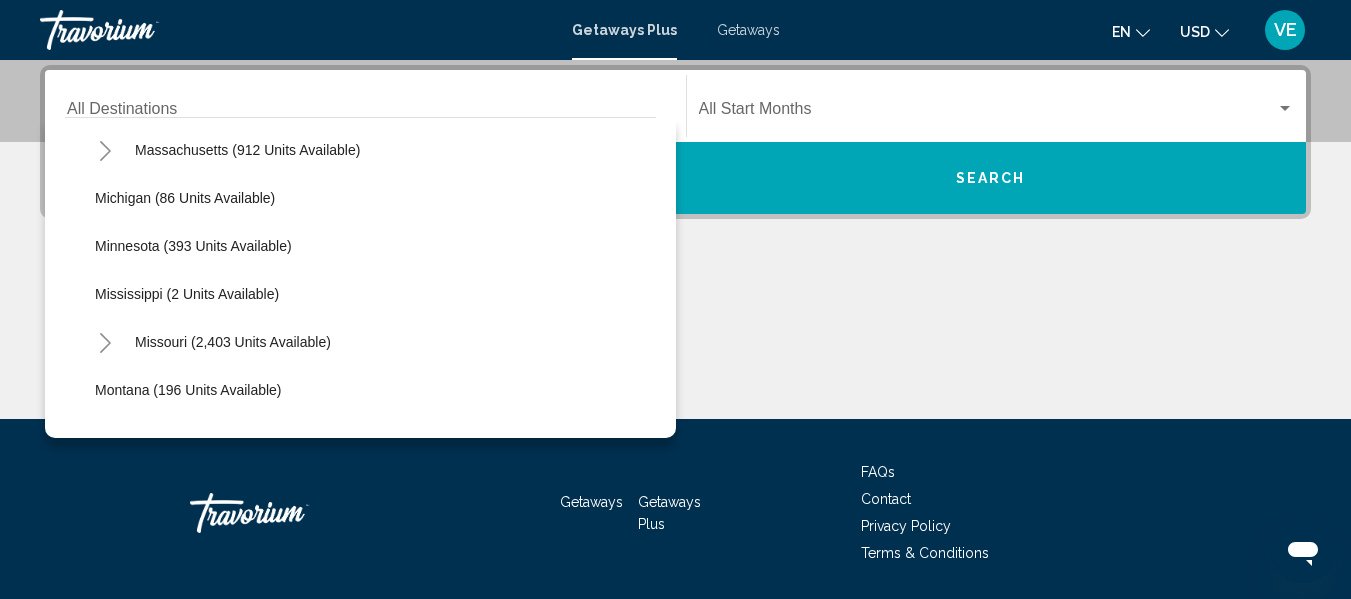 scroll, scrollTop: 745, scrollLeft: 0, axis: vertical 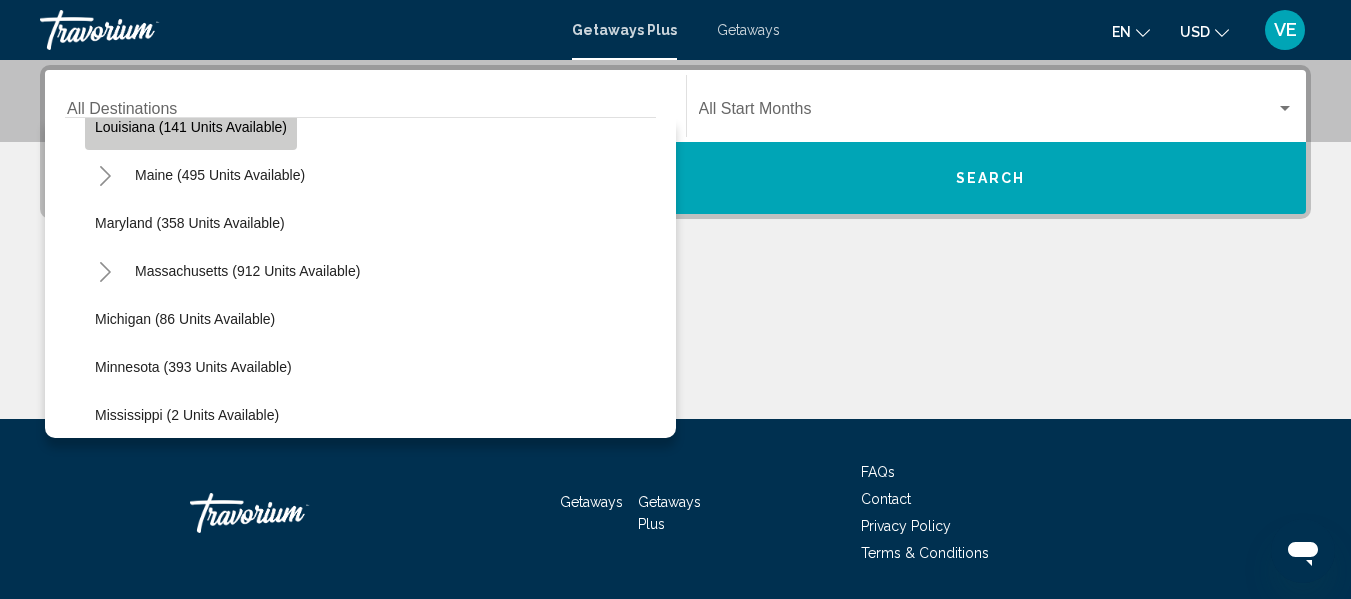 click on "Louisiana (141 units available)" 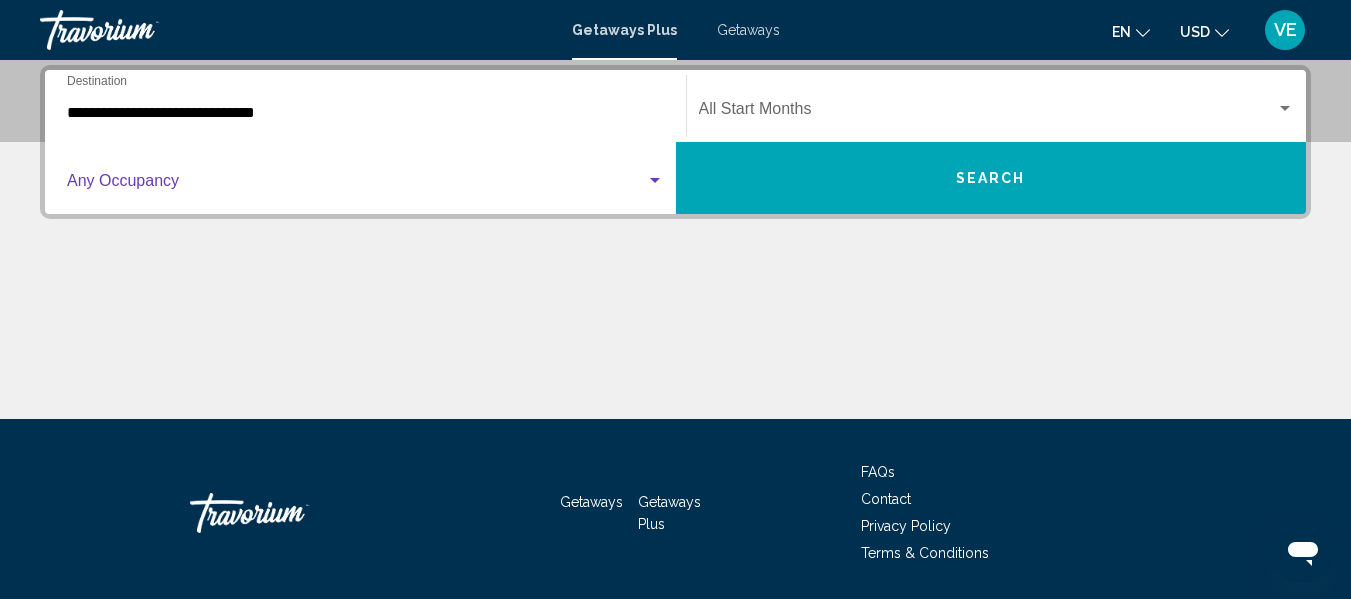 click at bounding box center (356, 185) 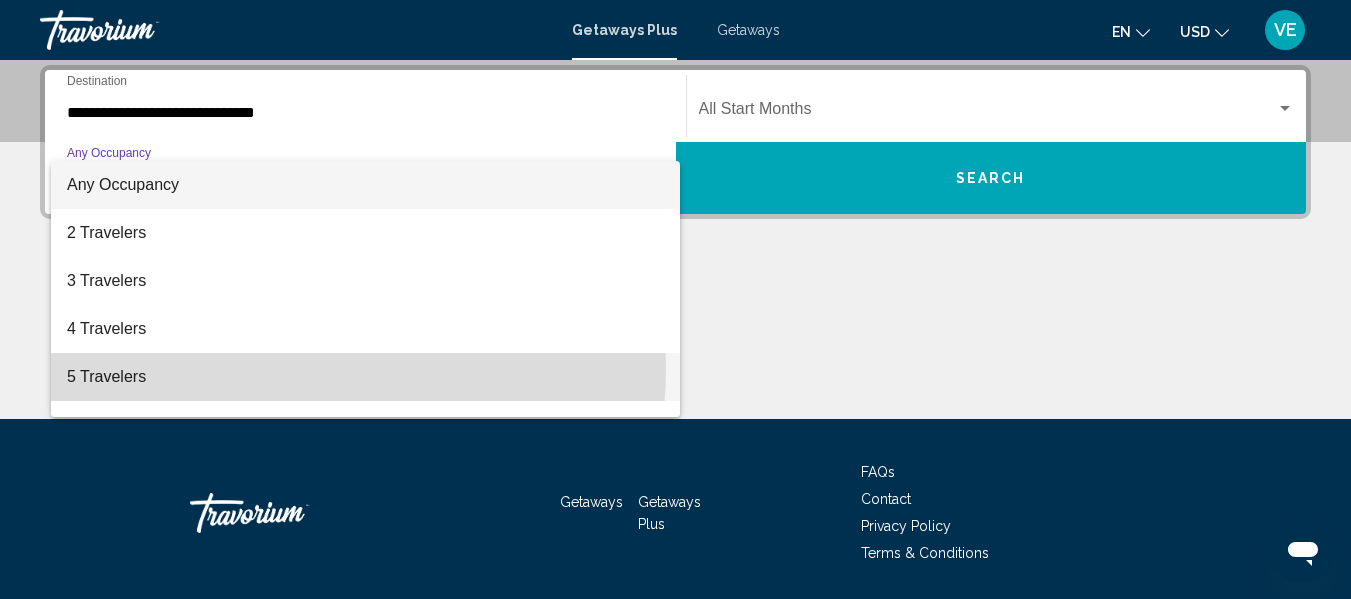 click on "5 Travelers" at bounding box center (365, 377) 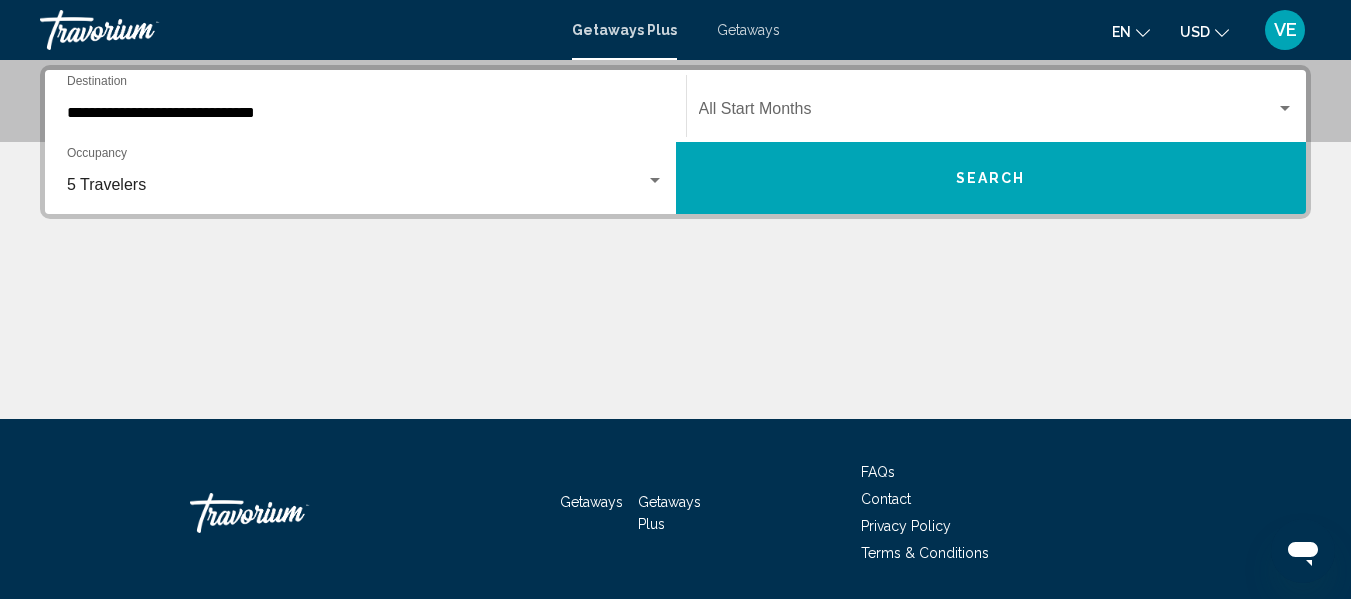 click on "Start Month All Start Months" 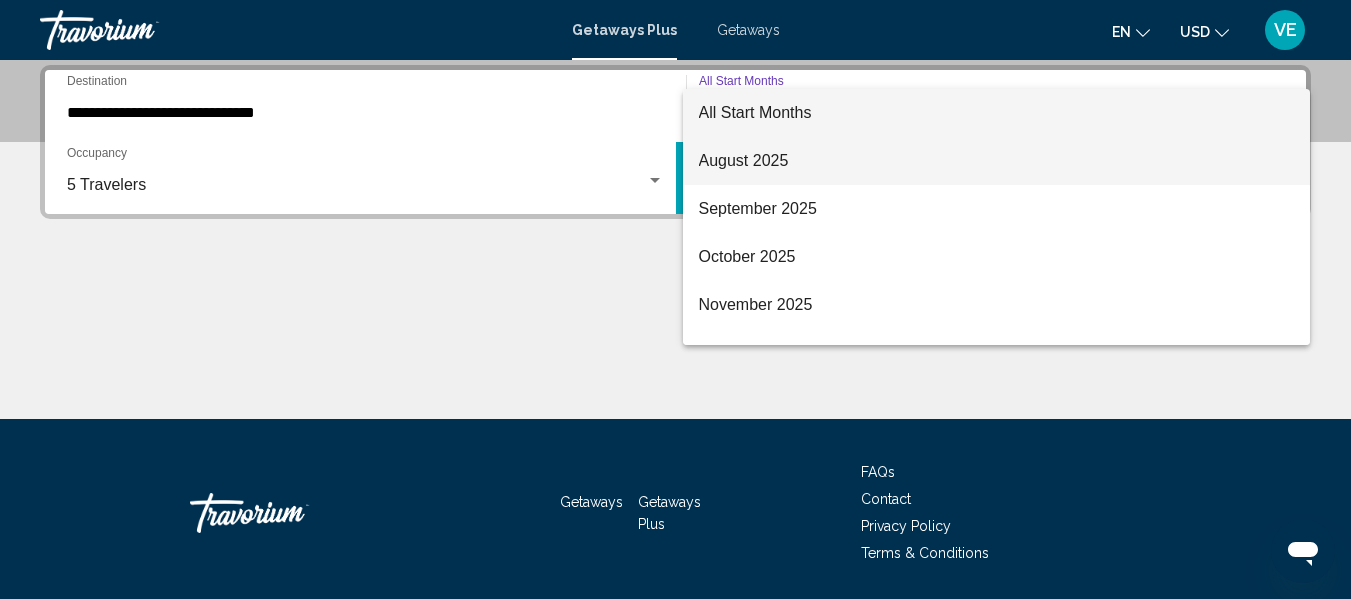 click on "August 2025" at bounding box center [997, 161] 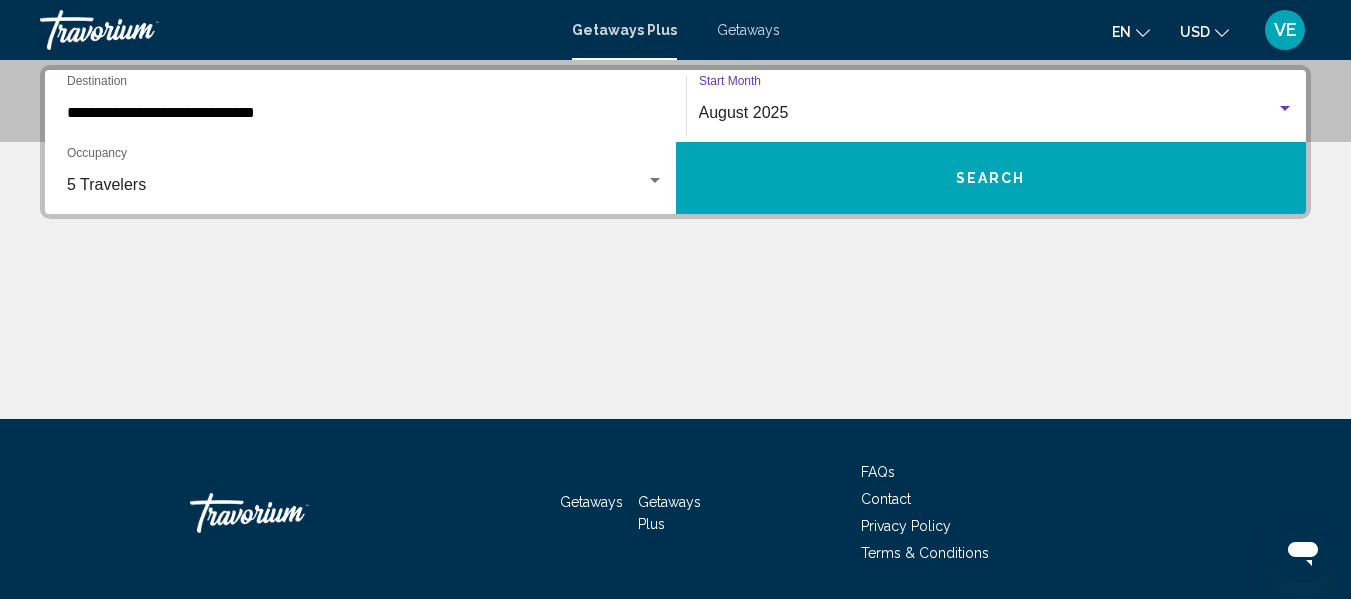 click on "Search" at bounding box center (991, 178) 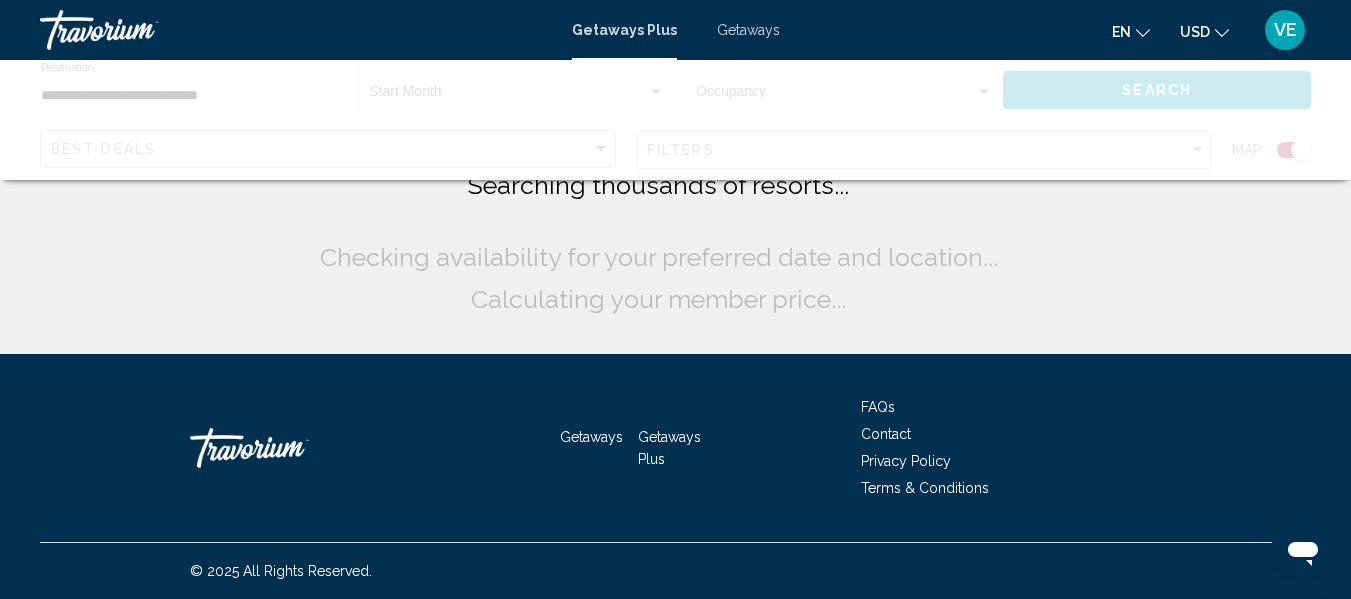 scroll, scrollTop: 0, scrollLeft: 0, axis: both 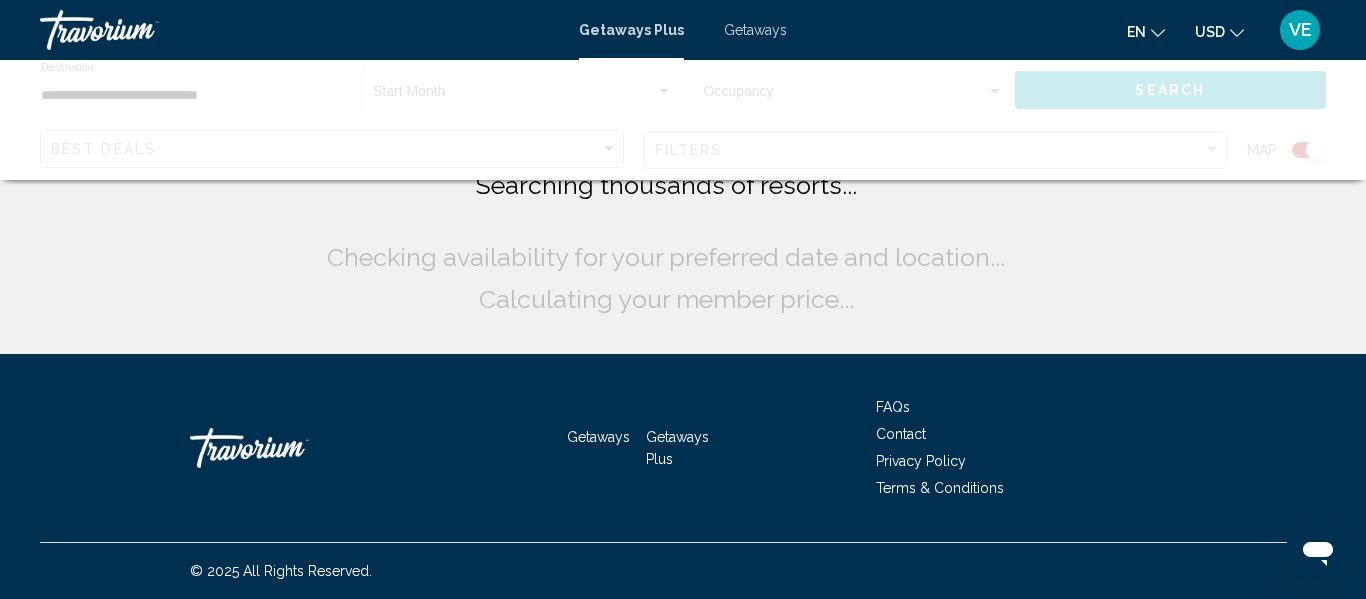 click on "Searching thousands of resorts...
Checking availability for your preferred date and location...
Calculating your member price..." 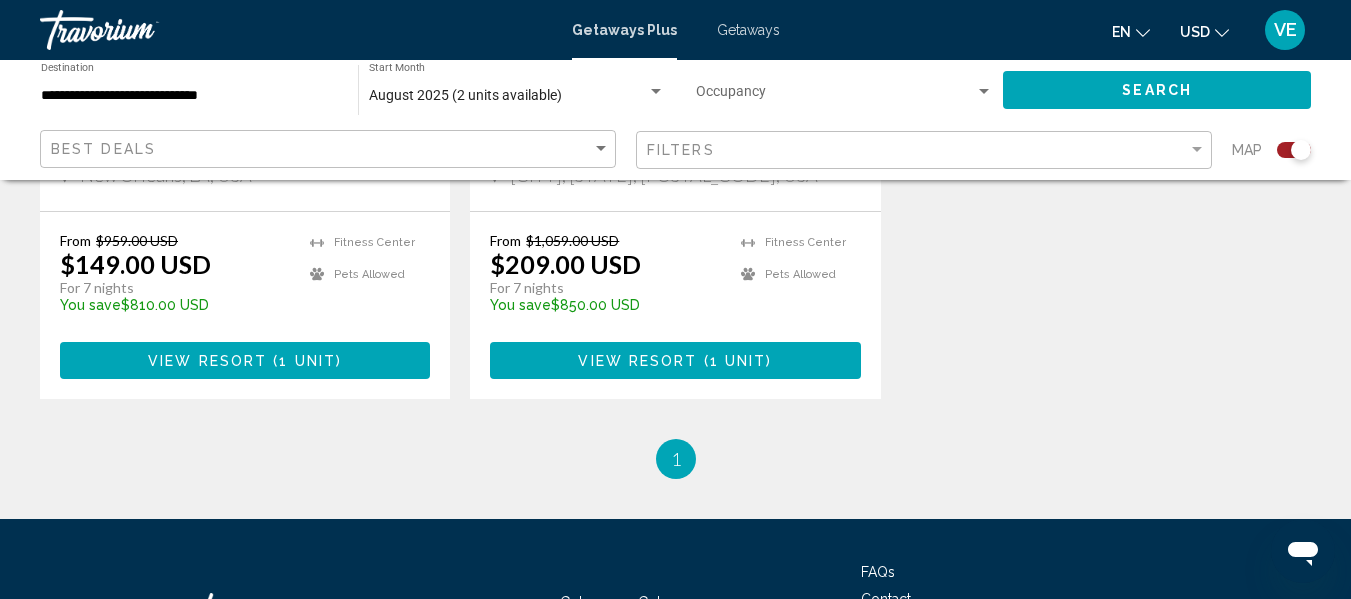 scroll, scrollTop: 1152, scrollLeft: 0, axis: vertical 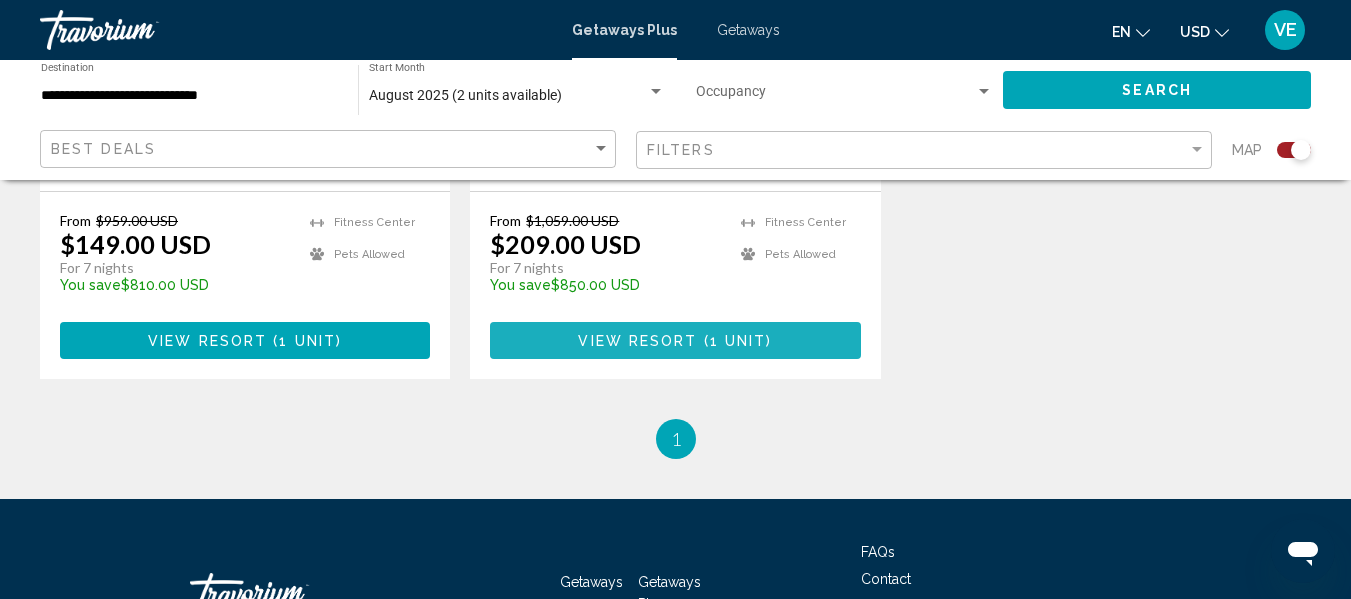 click on "View Resort" at bounding box center (637, 341) 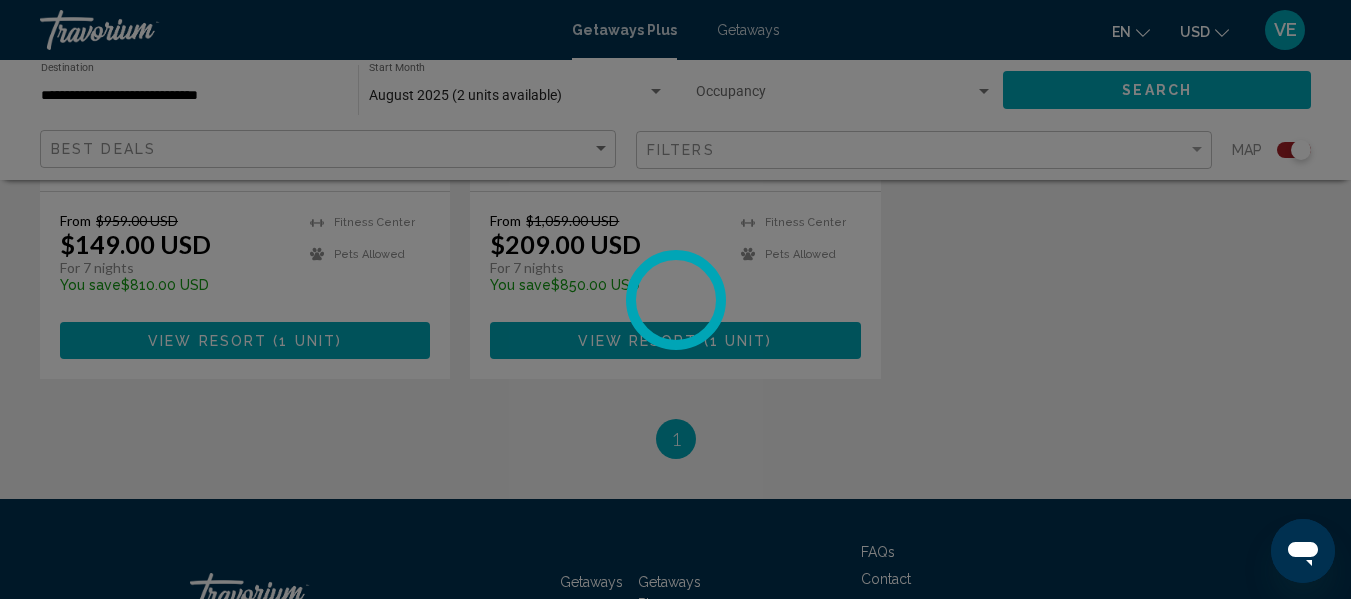 scroll, scrollTop: 236, scrollLeft: 0, axis: vertical 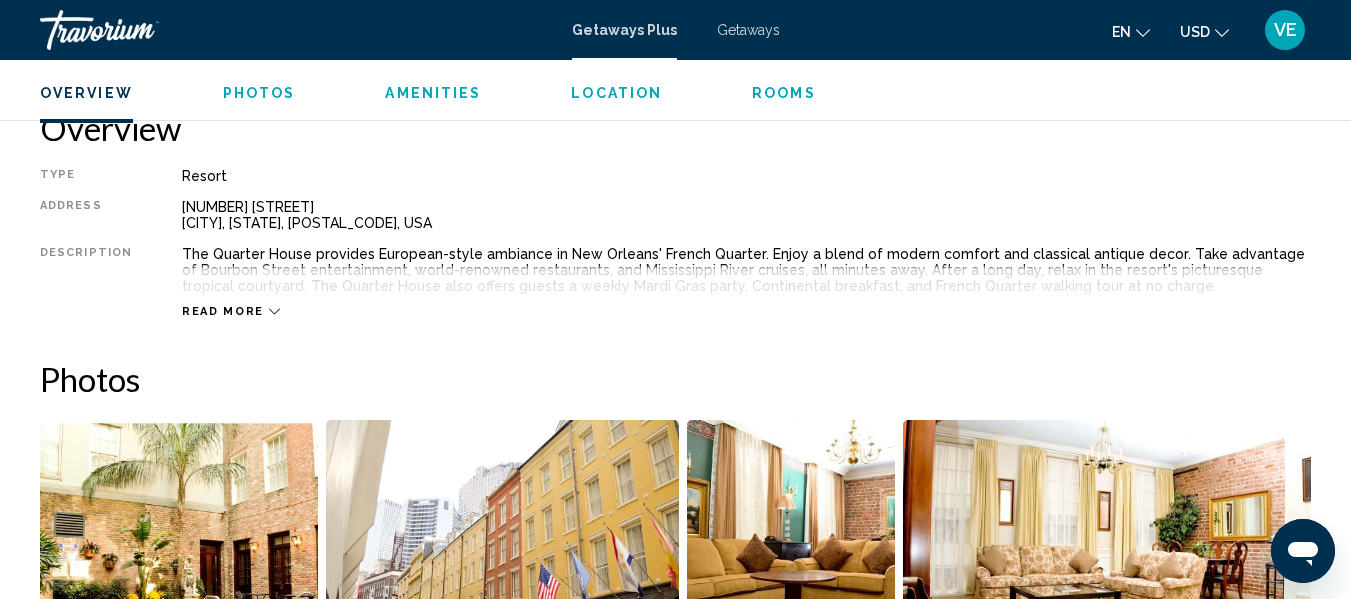 click 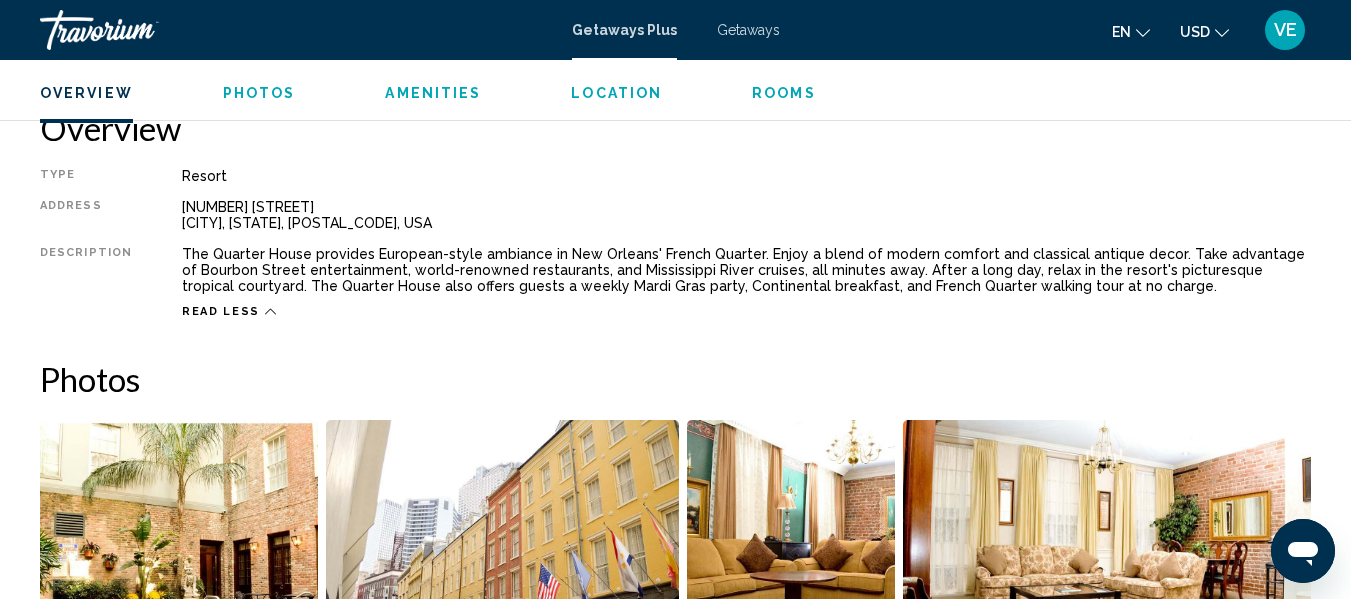 click on "Photos" at bounding box center [259, 93] 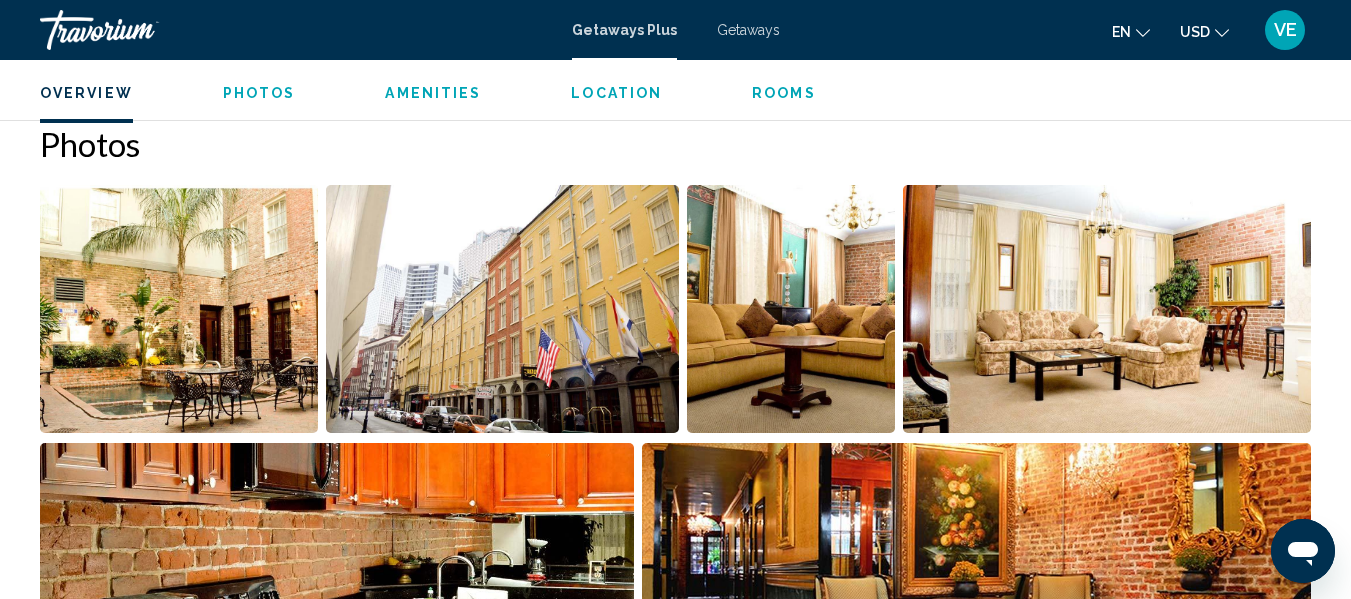 scroll, scrollTop: 1242, scrollLeft: 0, axis: vertical 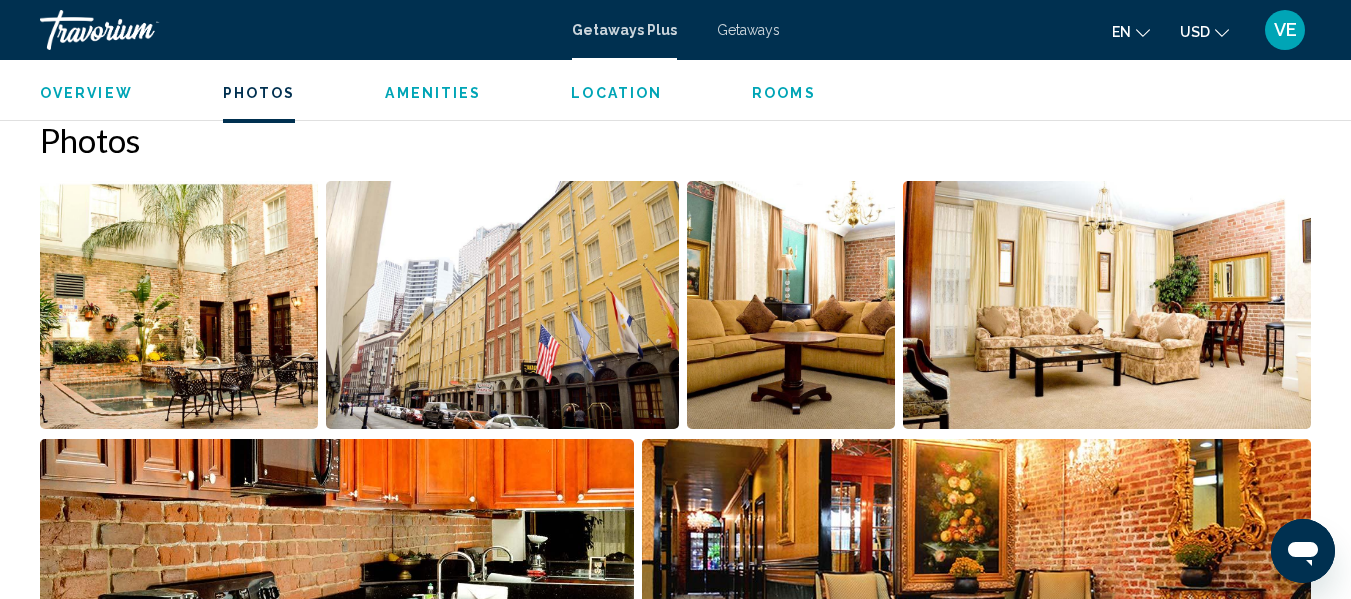 click on "Amenities" at bounding box center (433, 93) 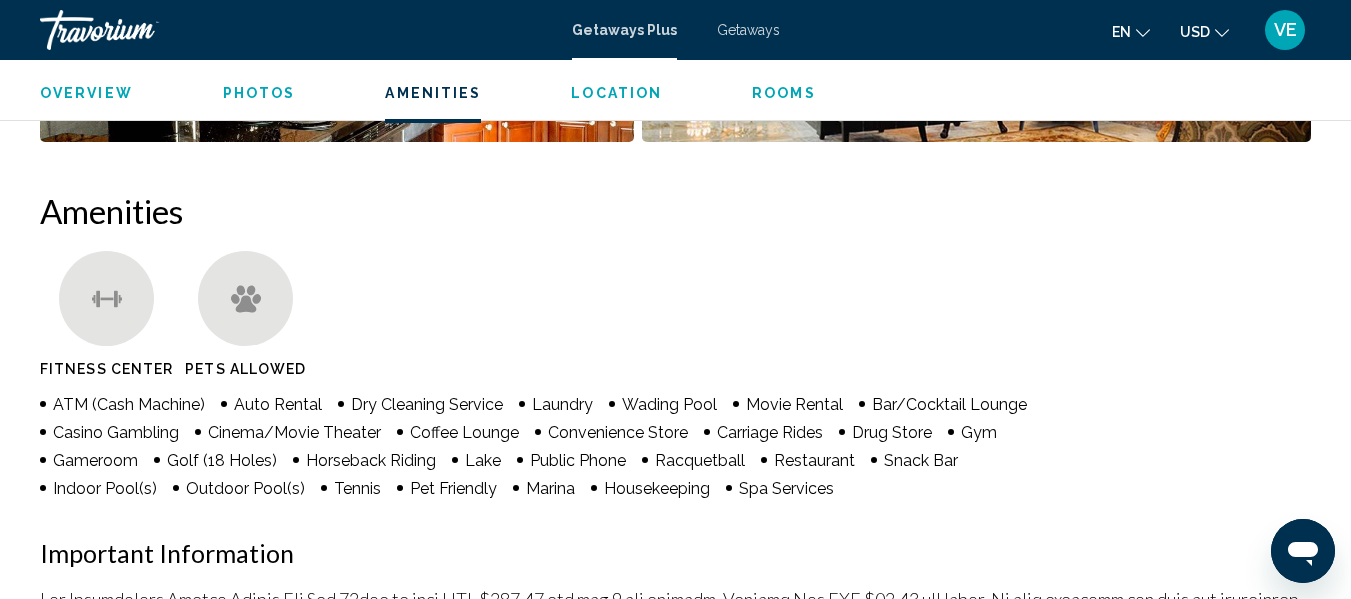 scroll, scrollTop: 1858, scrollLeft: 0, axis: vertical 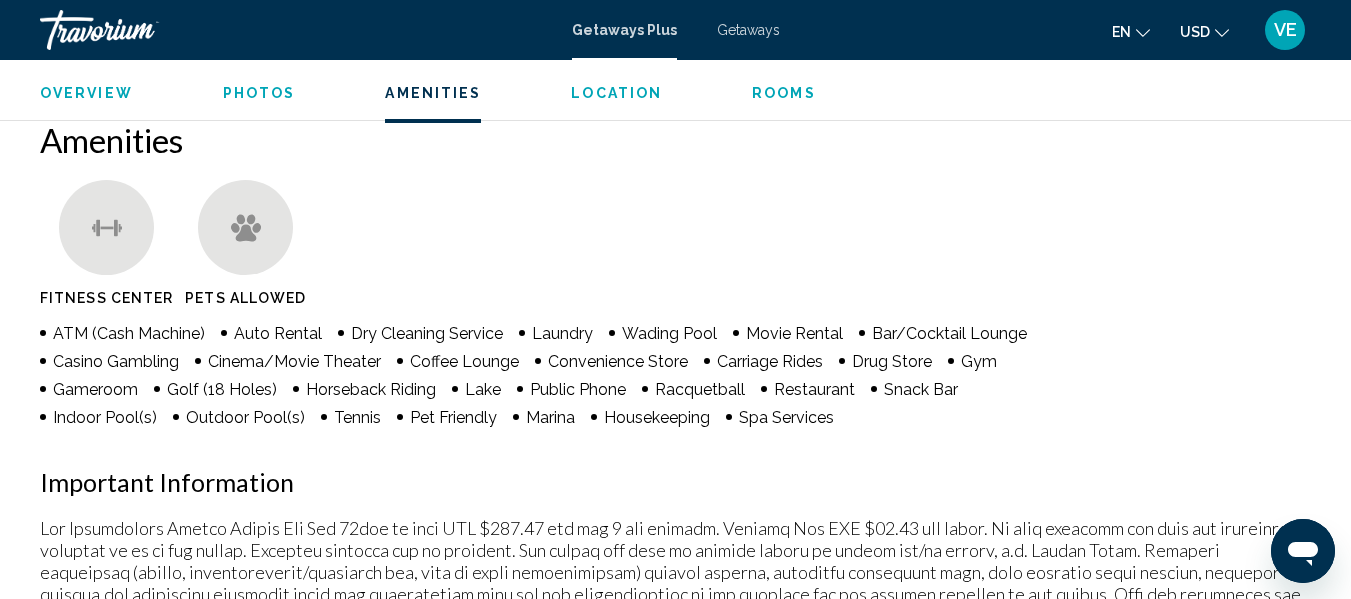 click on "Location" at bounding box center (616, 93) 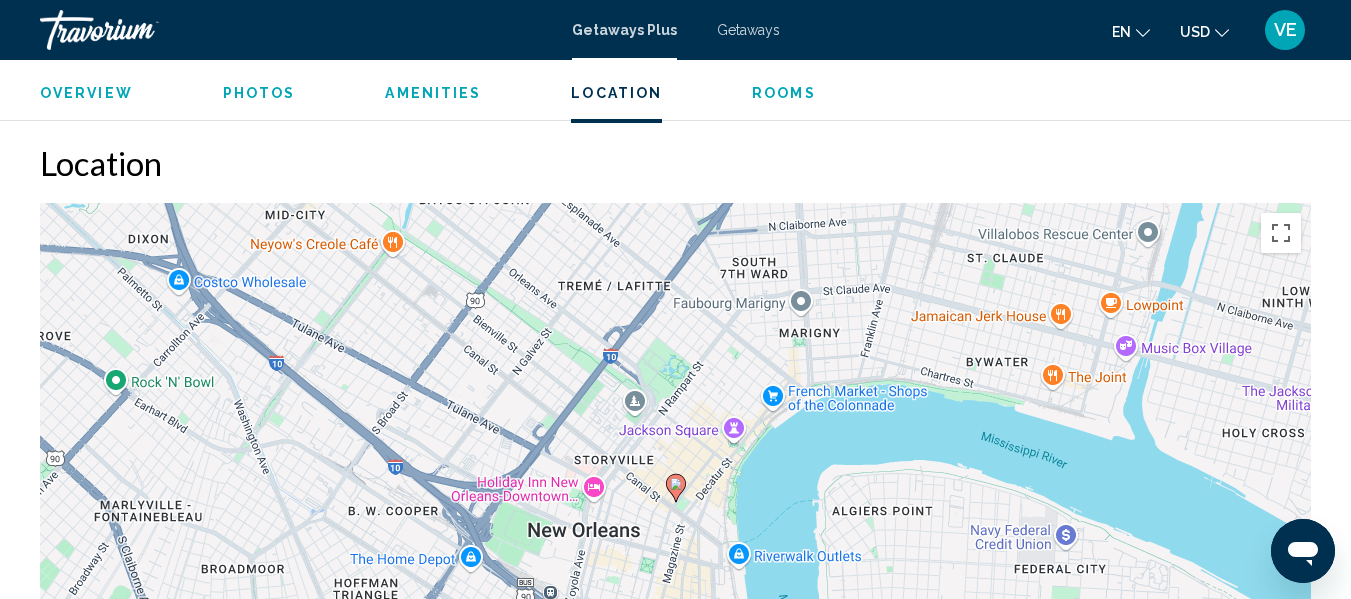 scroll, scrollTop: 2801, scrollLeft: 0, axis: vertical 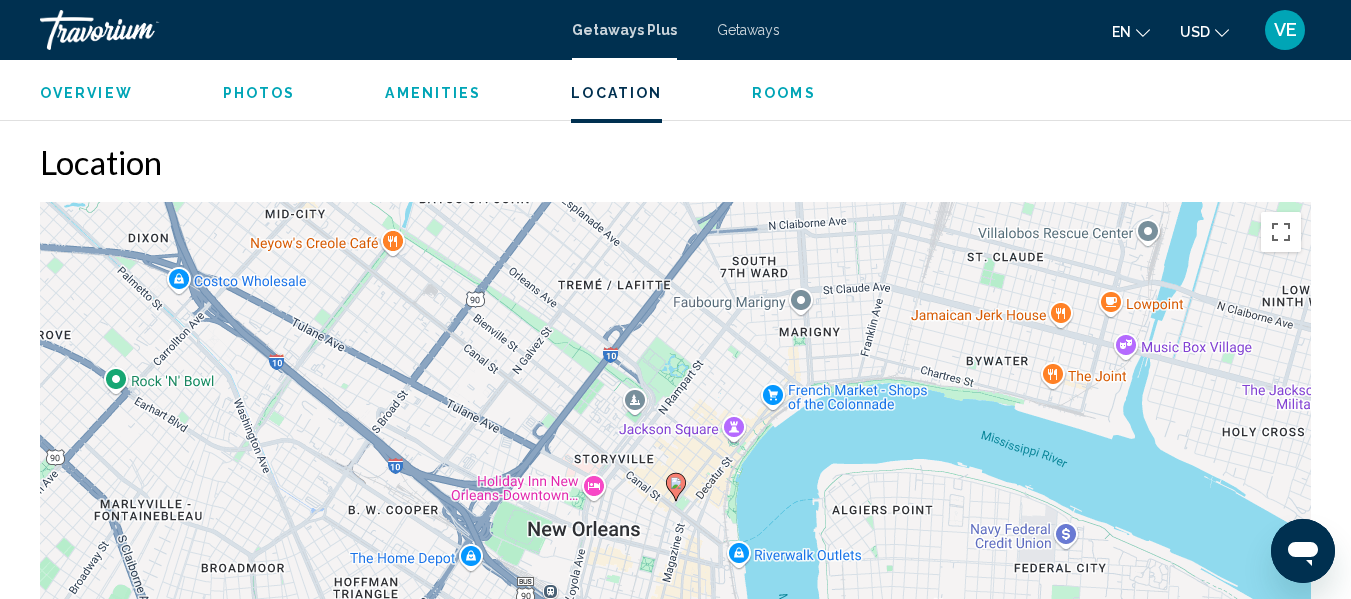 click on "Getaways" at bounding box center (748, 30) 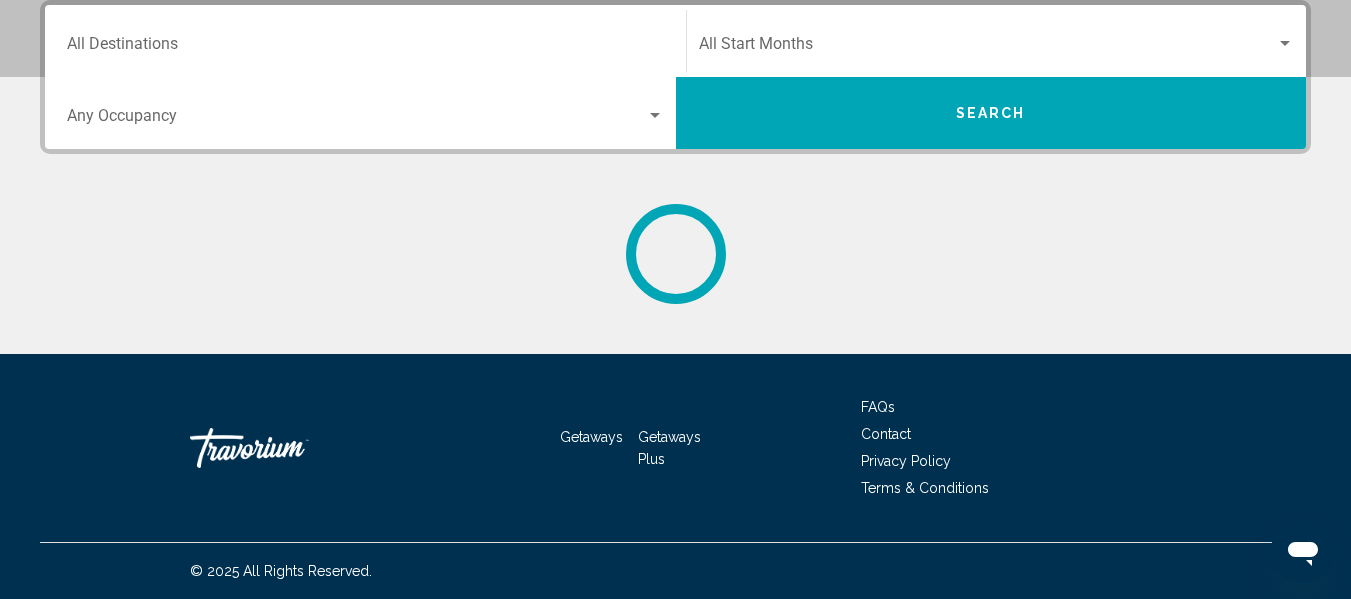 scroll, scrollTop: 0, scrollLeft: 0, axis: both 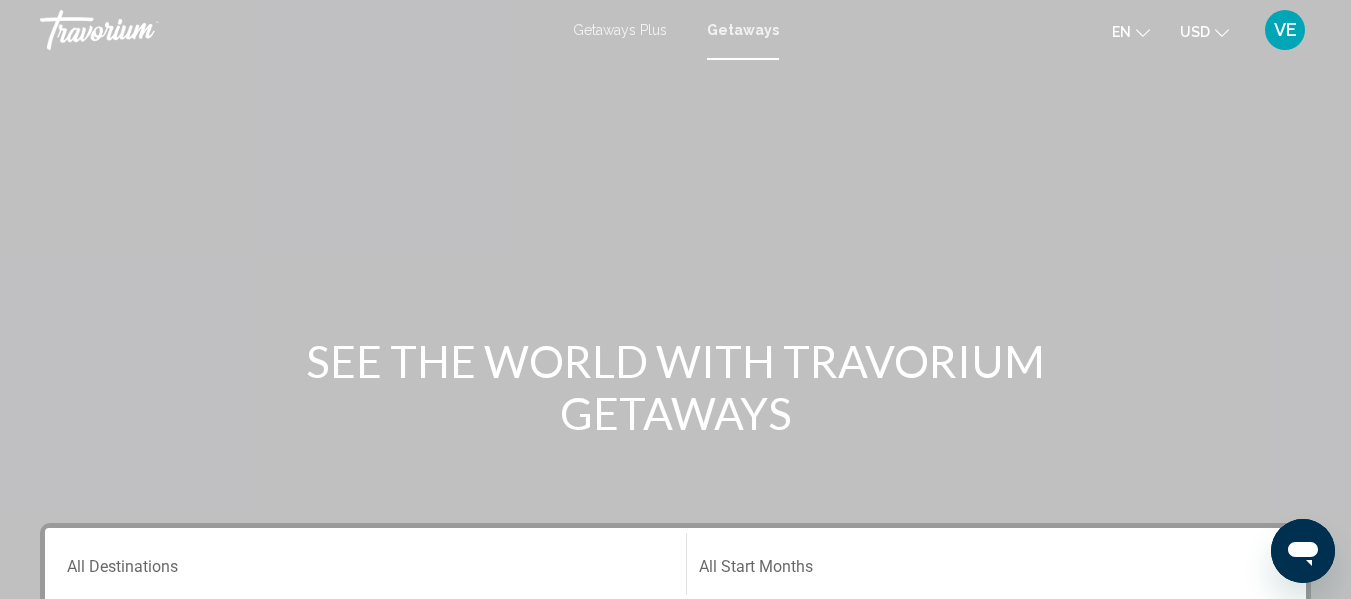 click on "Getaways Plus" at bounding box center (620, 30) 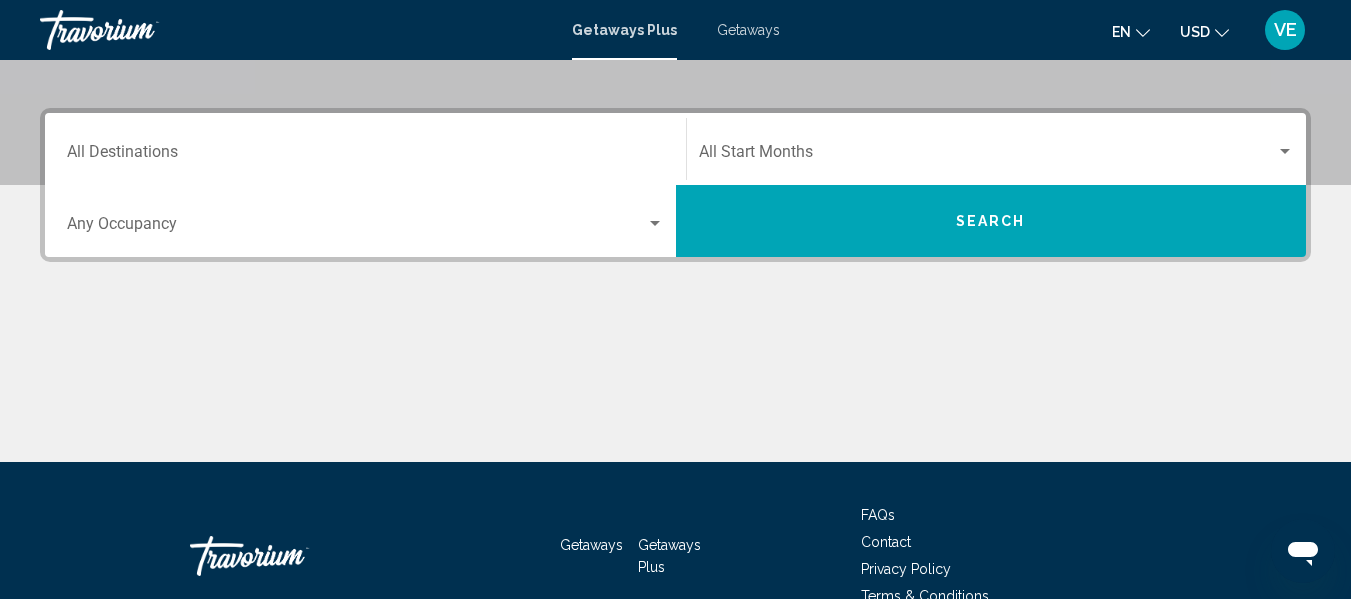 scroll, scrollTop: 461, scrollLeft: 0, axis: vertical 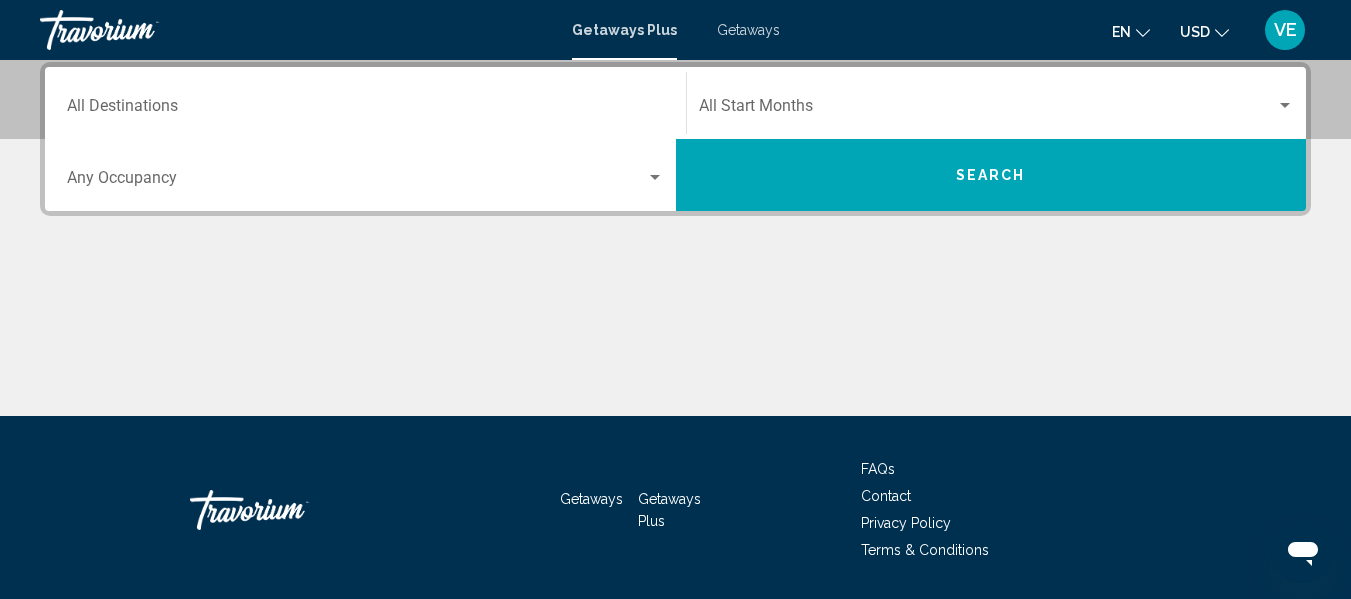 click at bounding box center (356, 182) 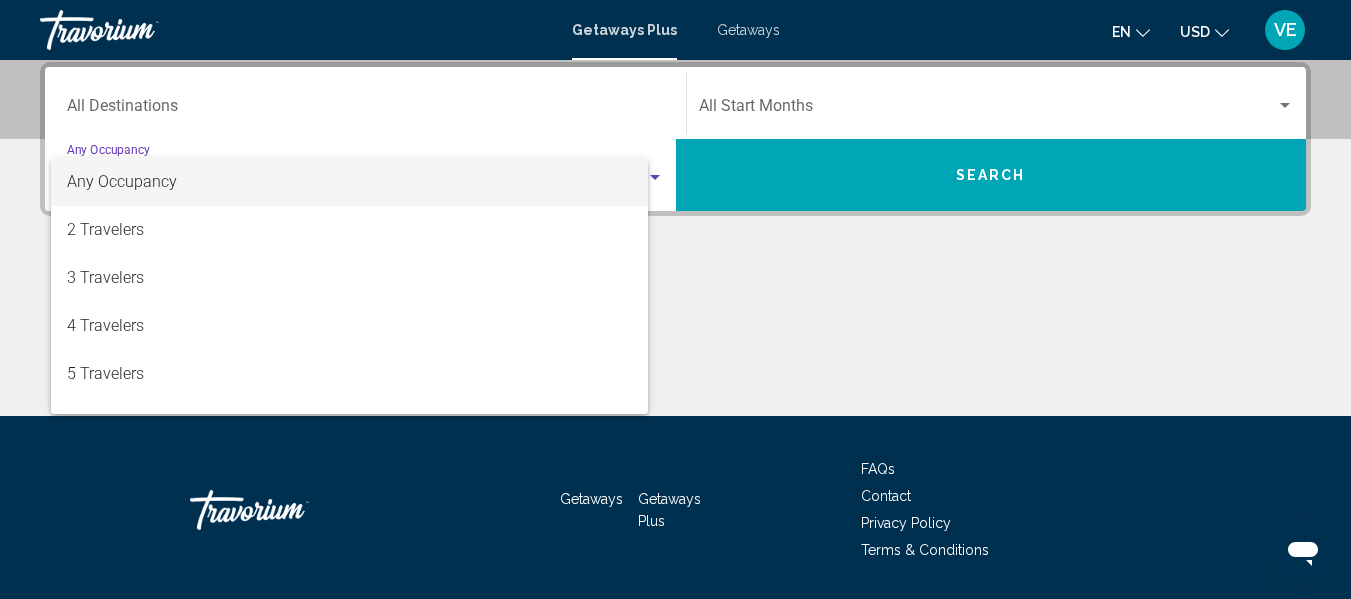 scroll, scrollTop: 458, scrollLeft: 0, axis: vertical 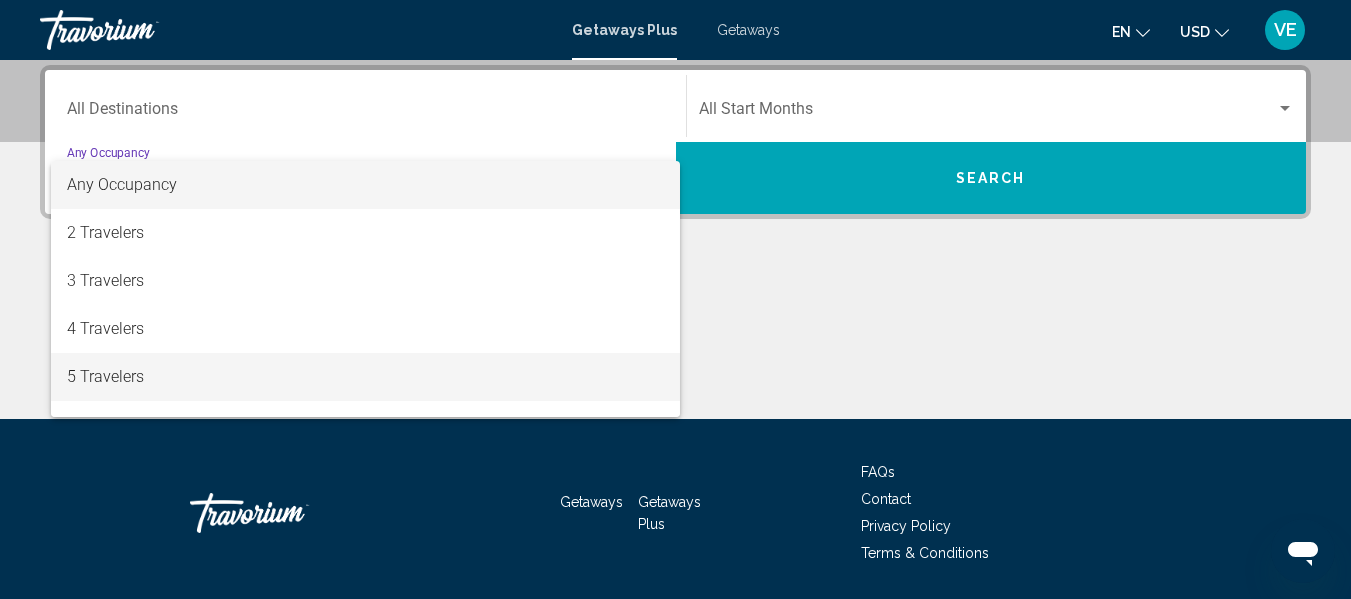 click on "5 Travelers" at bounding box center (365, 377) 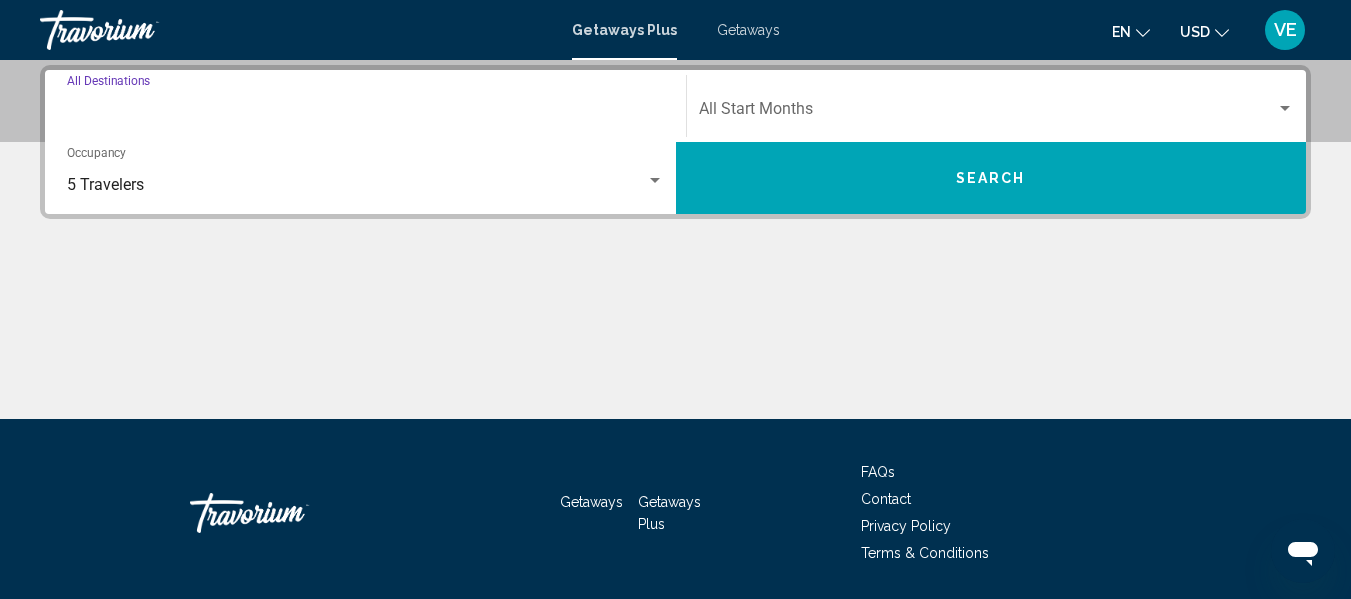 click on "Destination All Destinations" at bounding box center (365, 113) 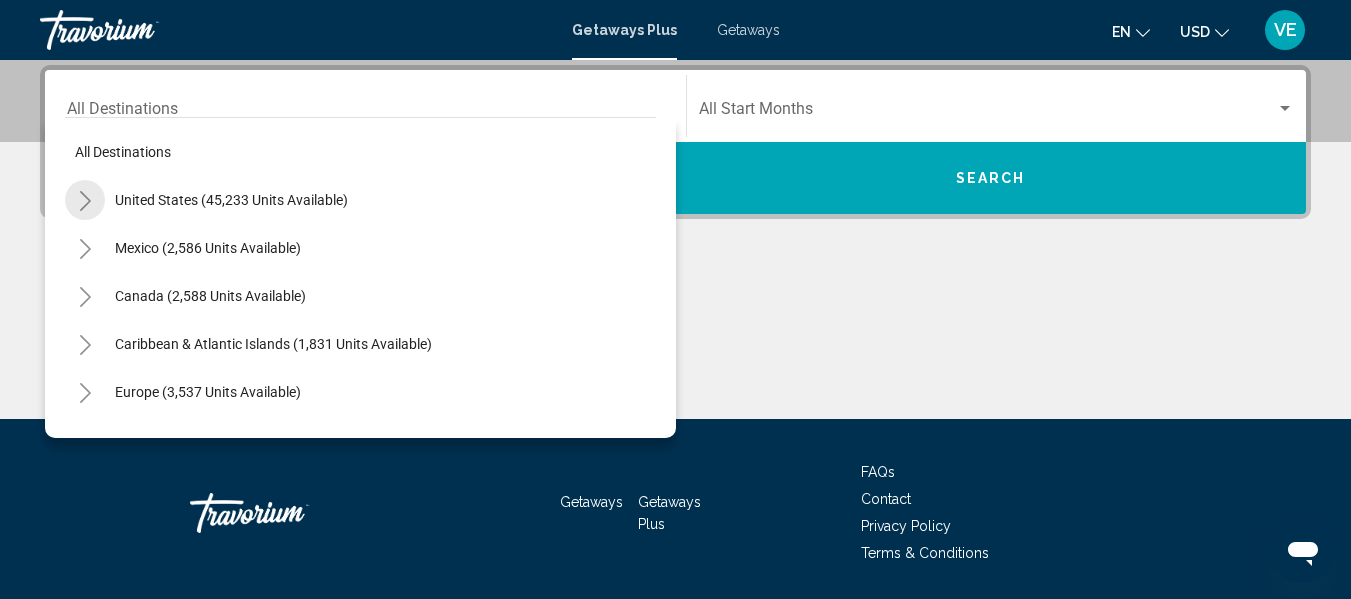click 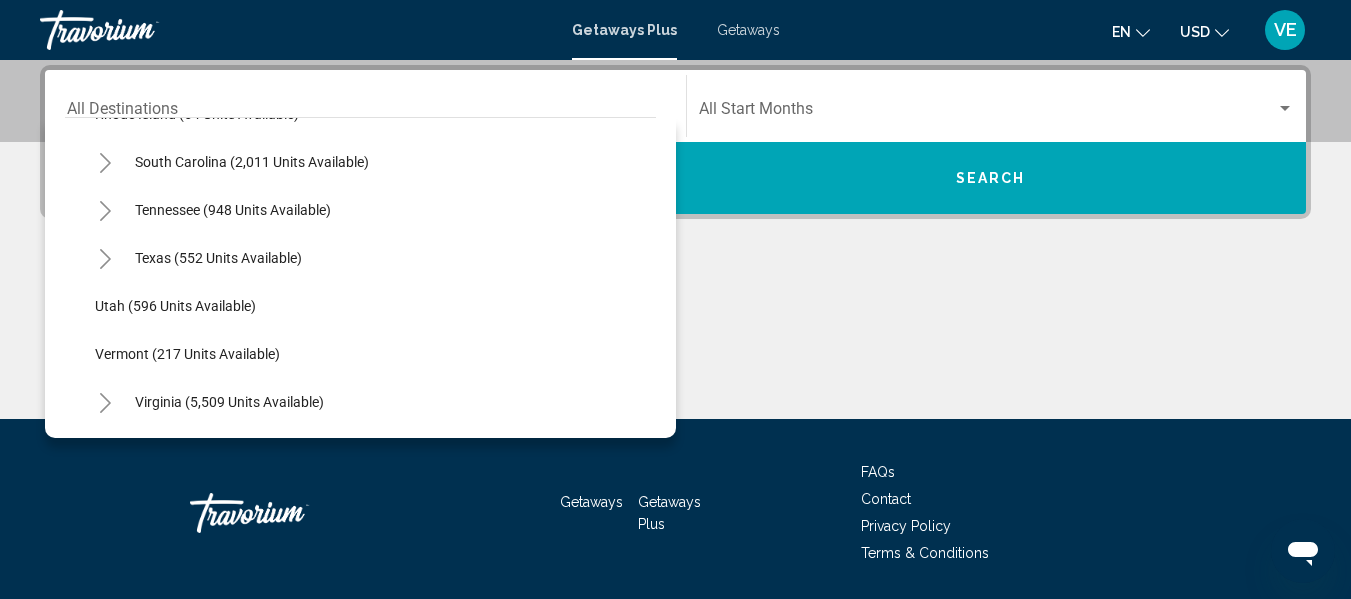 scroll, scrollTop: 1583, scrollLeft: 0, axis: vertical 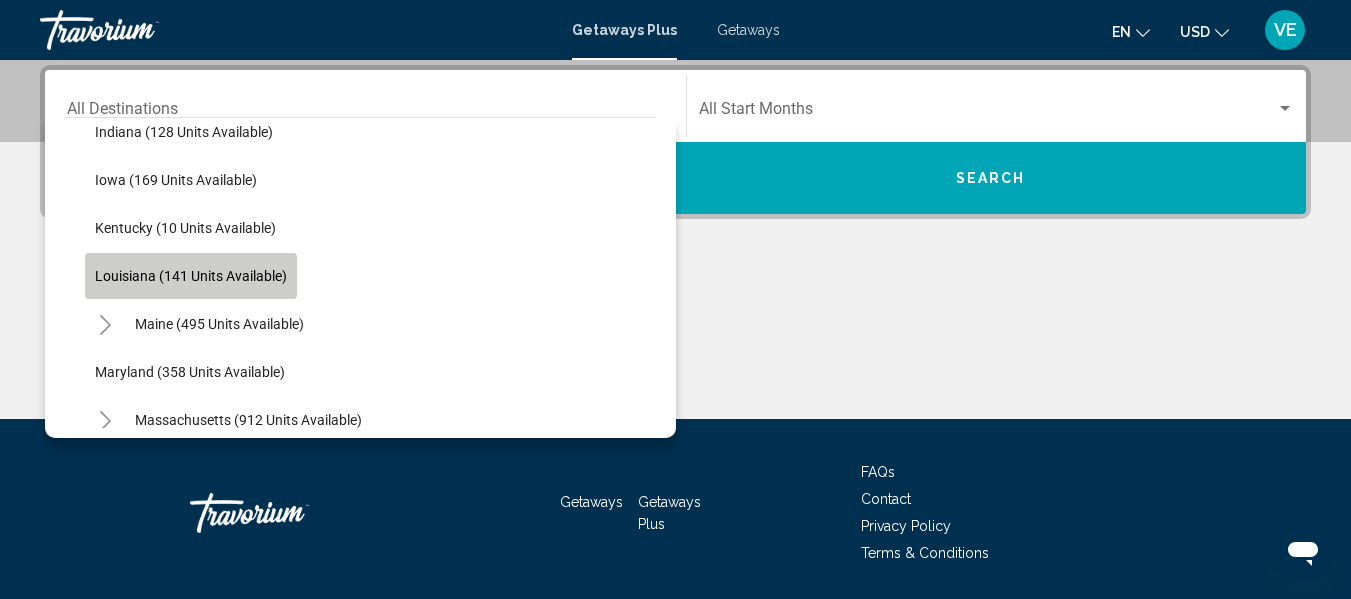 click on "Louisiana (141 units available)" 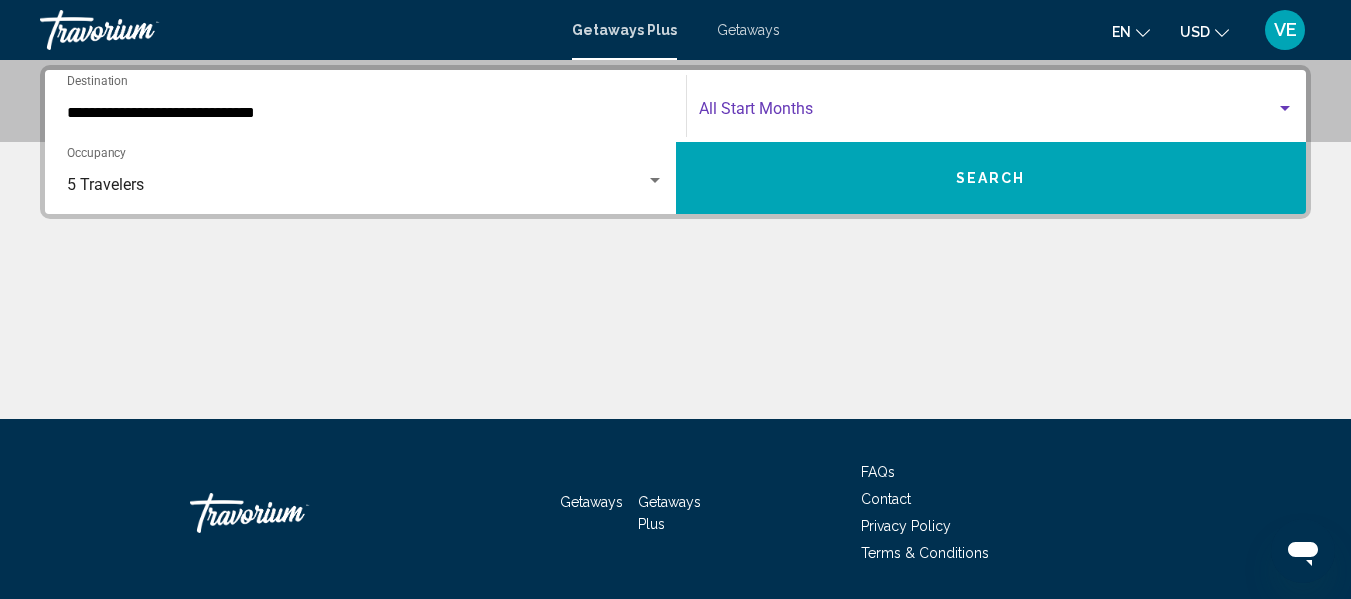 click at bounding box center [988, 113] 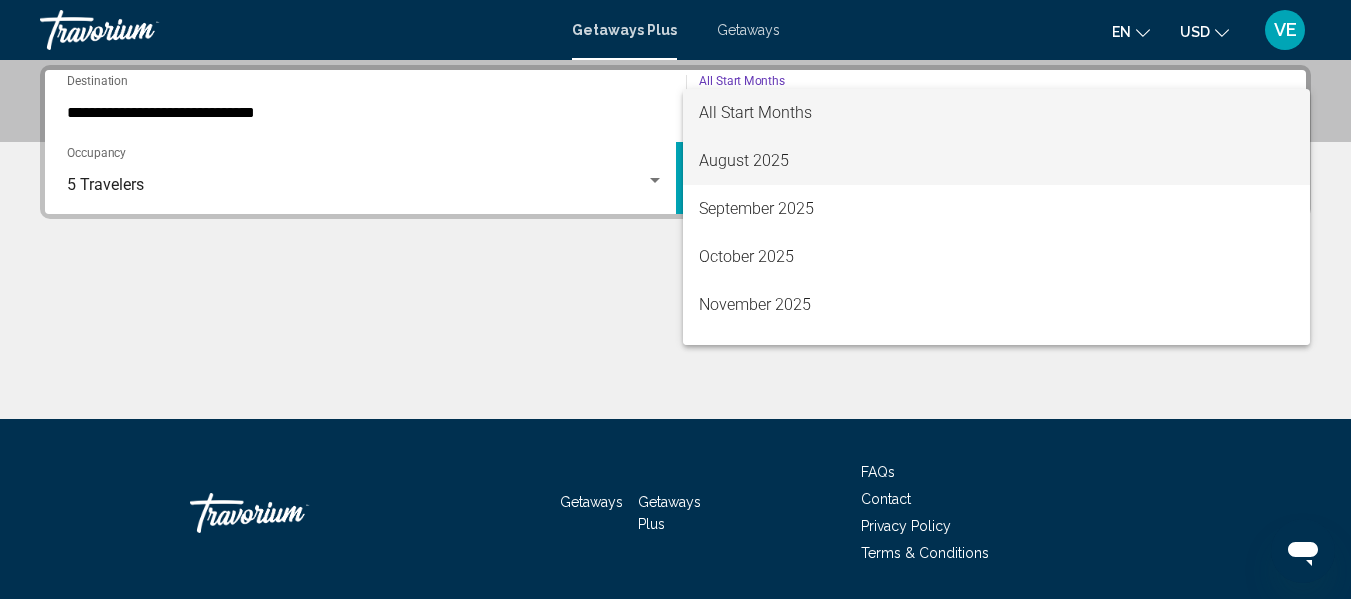 click on "August 2025" at bounding box center (997, 161) 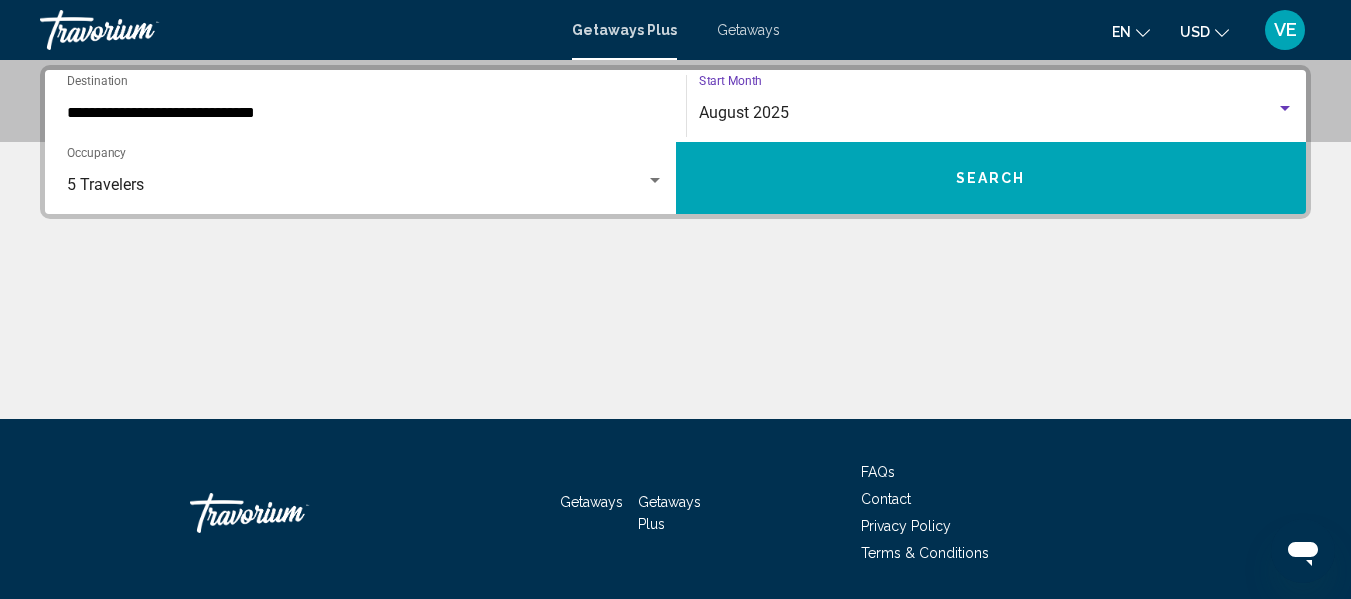 click on "Search" at bounding box center [991, 178] 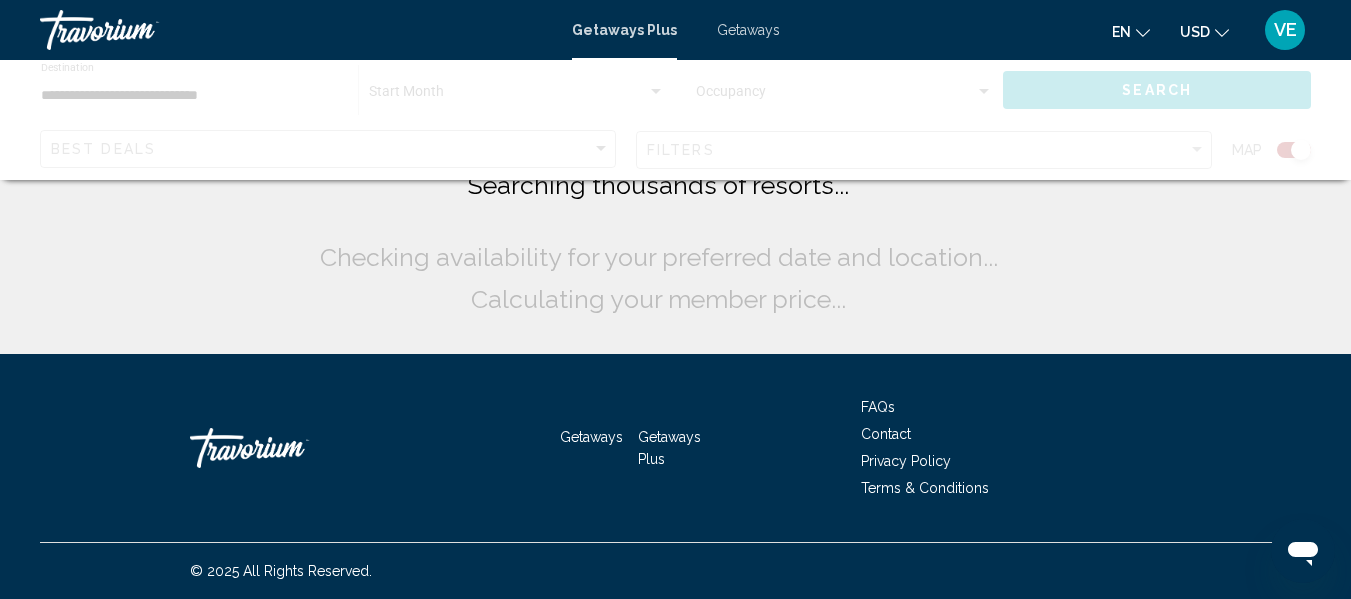 scroll, scrollTop: 0, scrollLeft: 0, axis: both 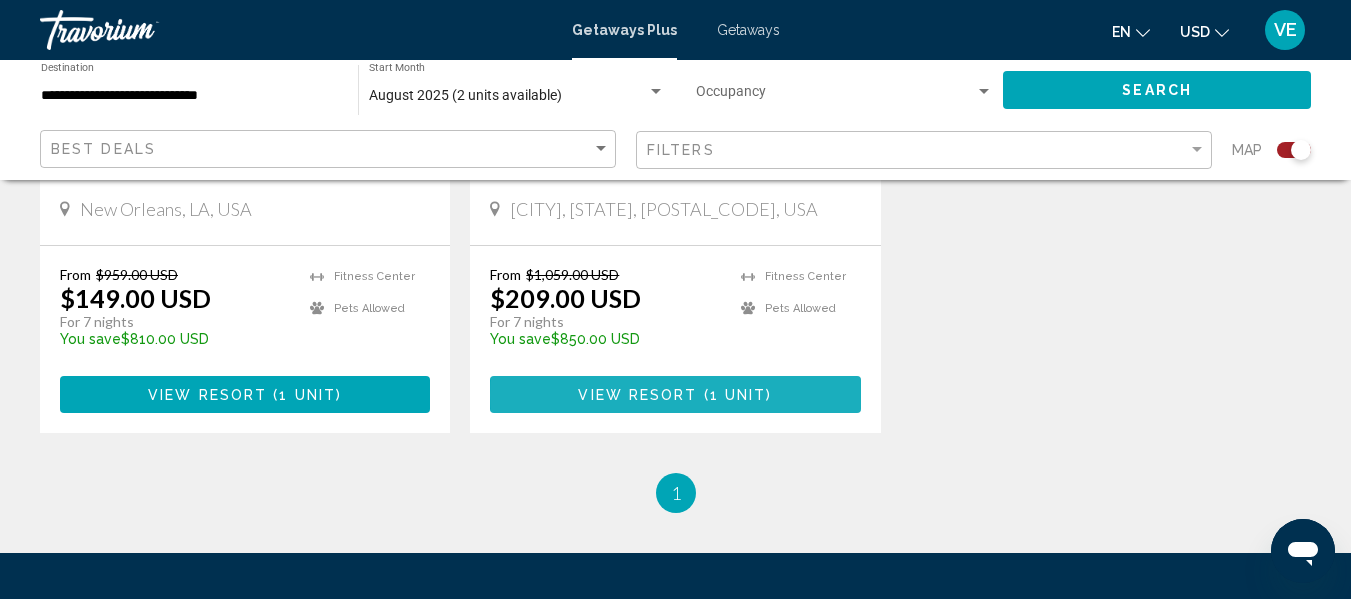 click on "1 unit" at bounding box center (738, 395) 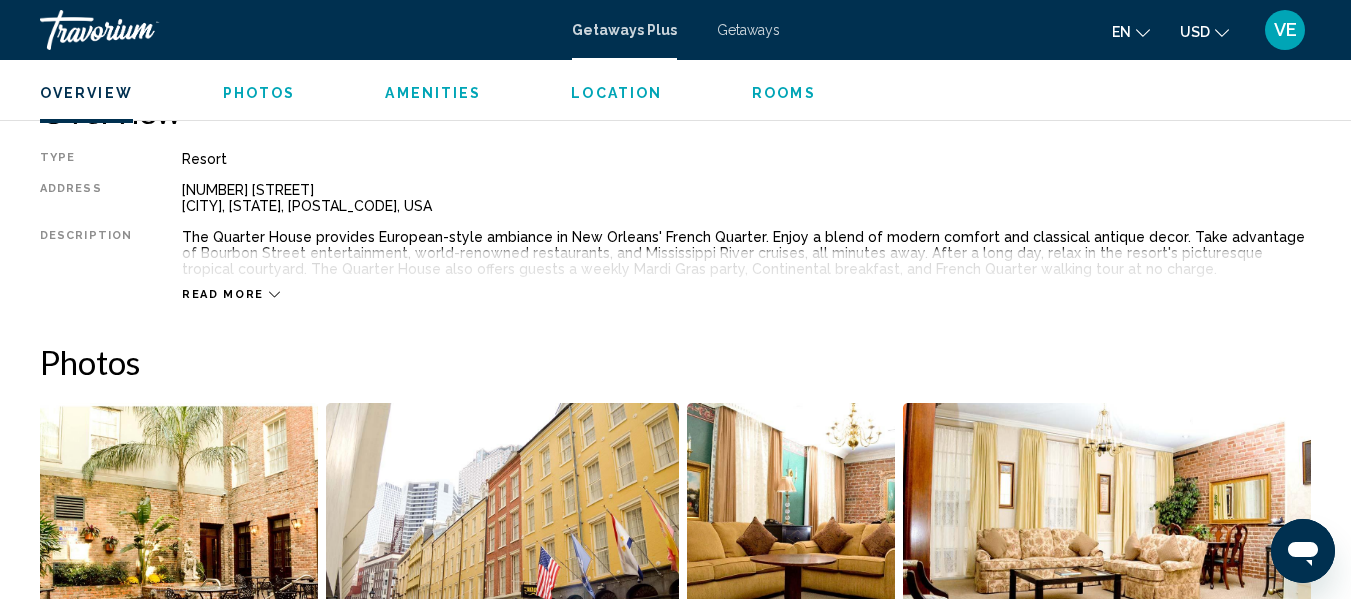scroll, scrollTop: 1028, scrollLeft: 0, axis: vertical 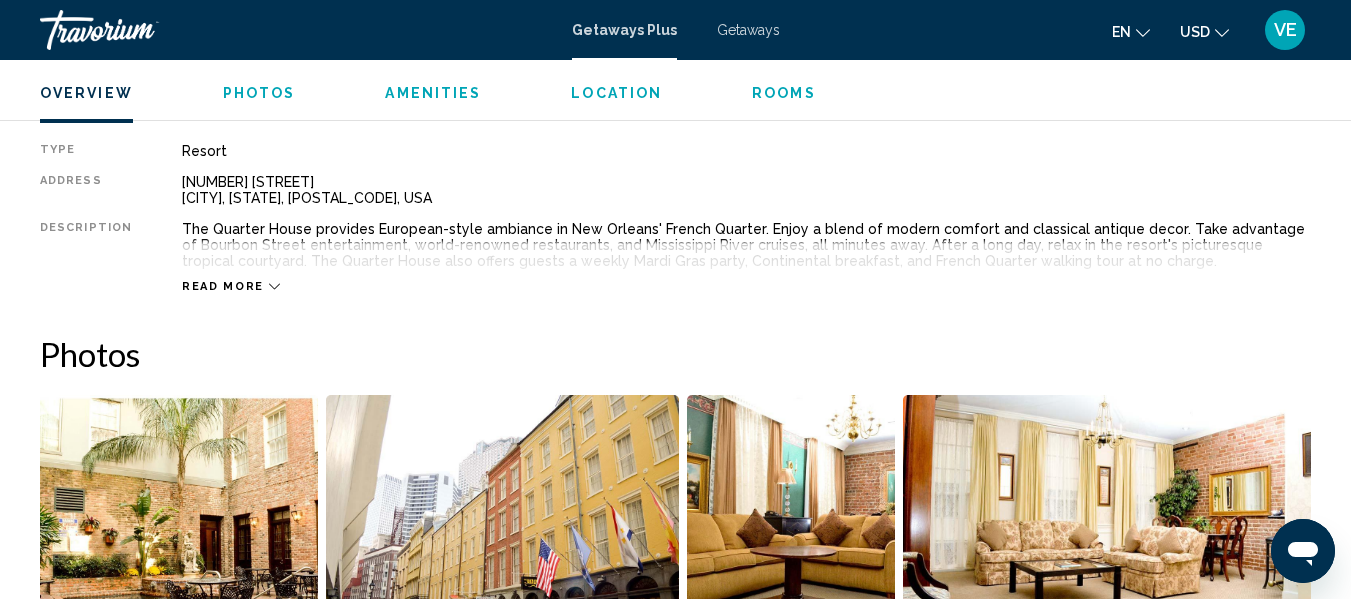 click 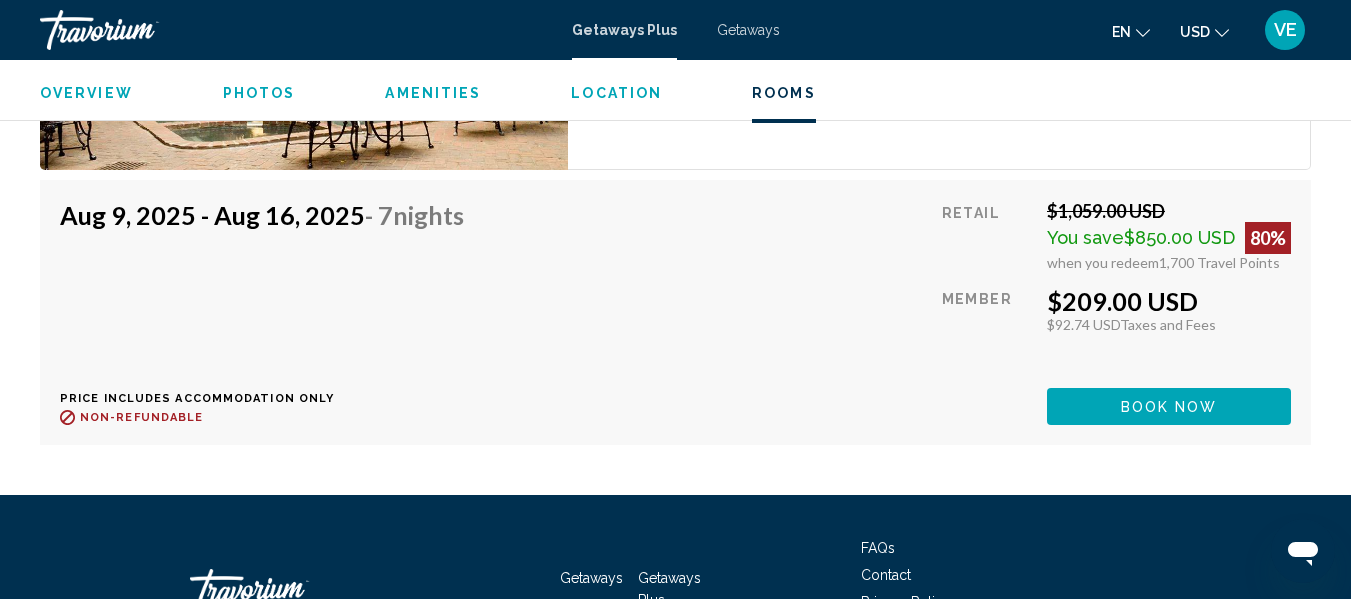 scroll, scrollTop: 3933, scrollLeft: 0, axis: vertical 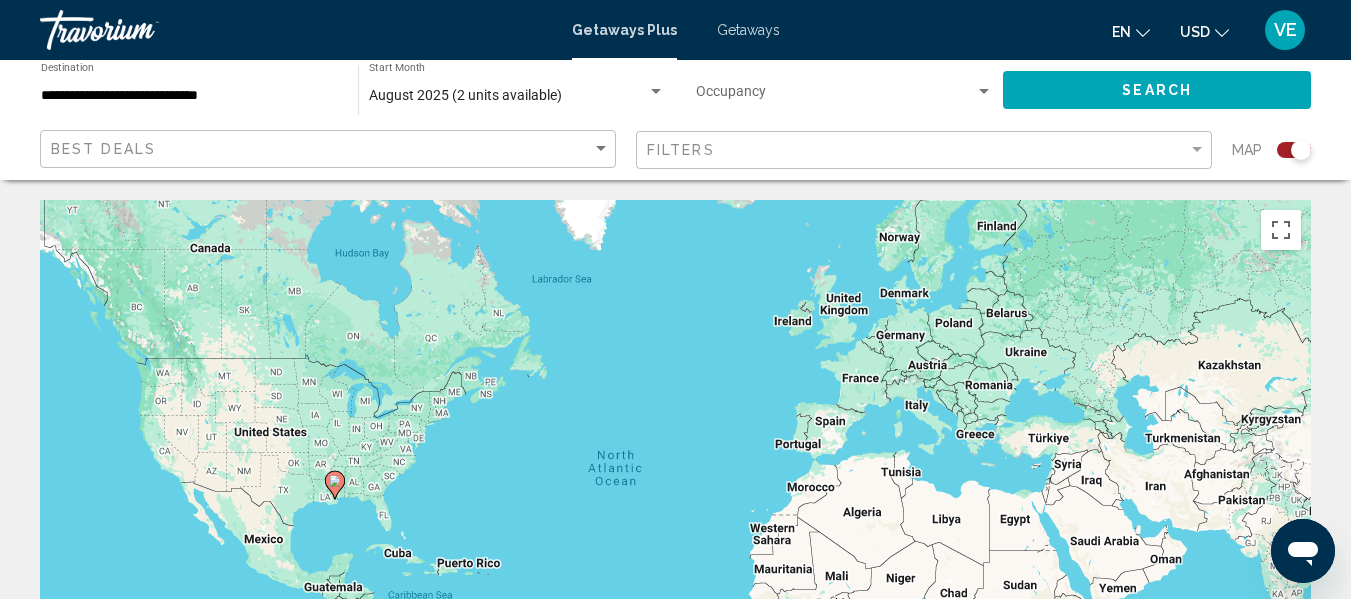 drag, startPoint x: 1349, startPoint y: 169, endPoint x: 1330, endPoint y: 412, distance: 243.74167 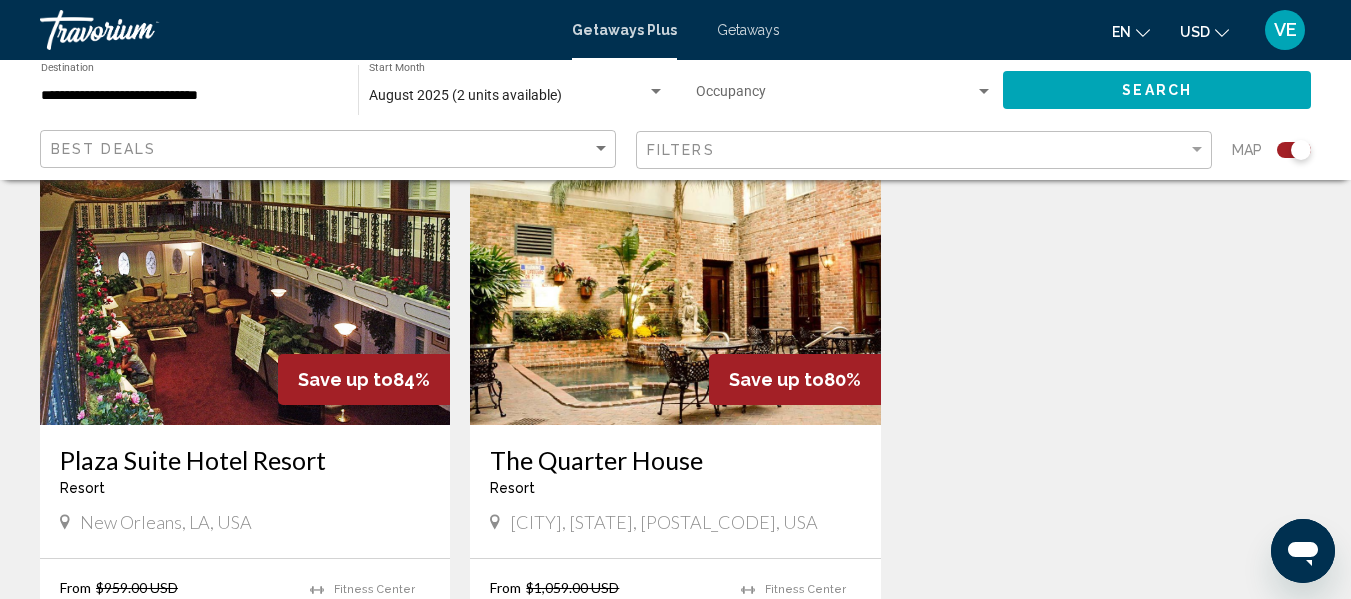 scroll, scrollTop: 815, scrollLeft: 0, axis: vertical 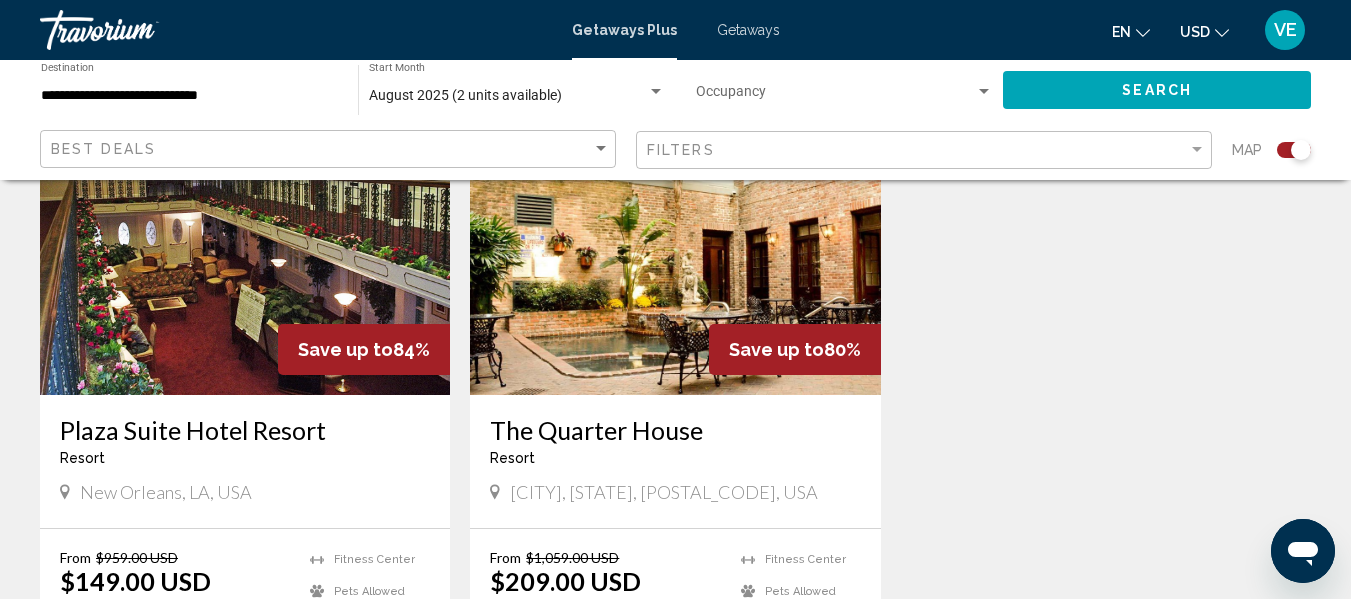click at bounding box center [245, 235] 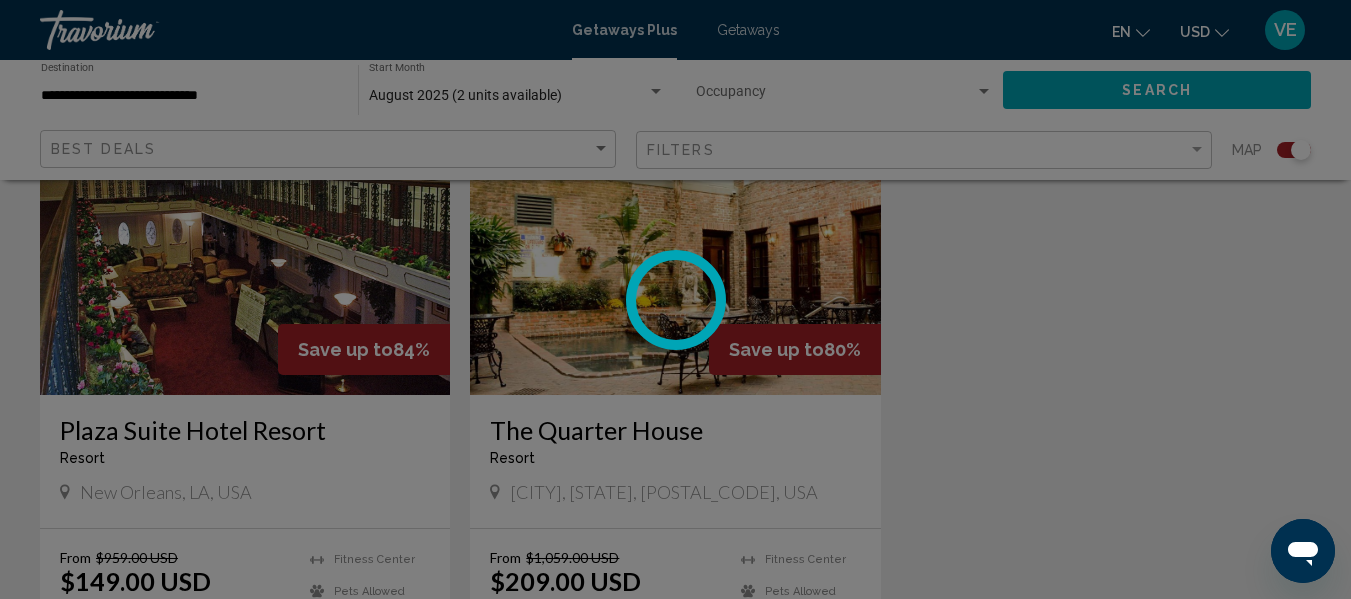 scroll, scrollTop: 236, scrollLeft: 0, axis: vertical 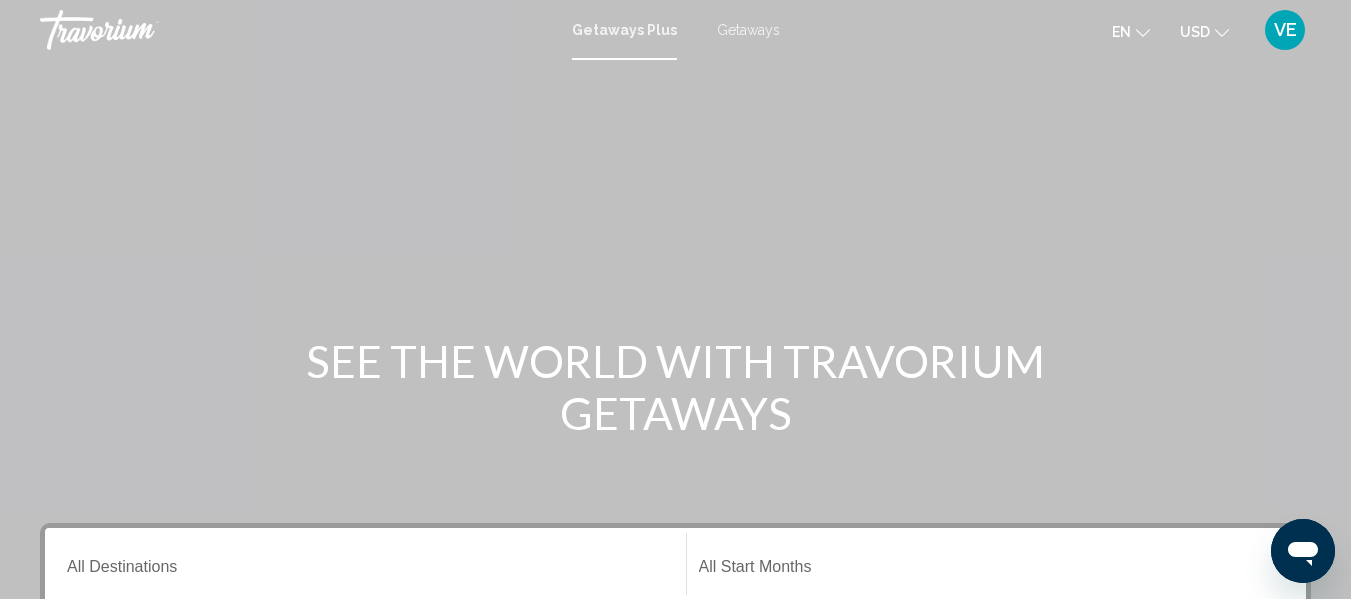 click on "Destination All Destinations" at bounding box center [365, 564] 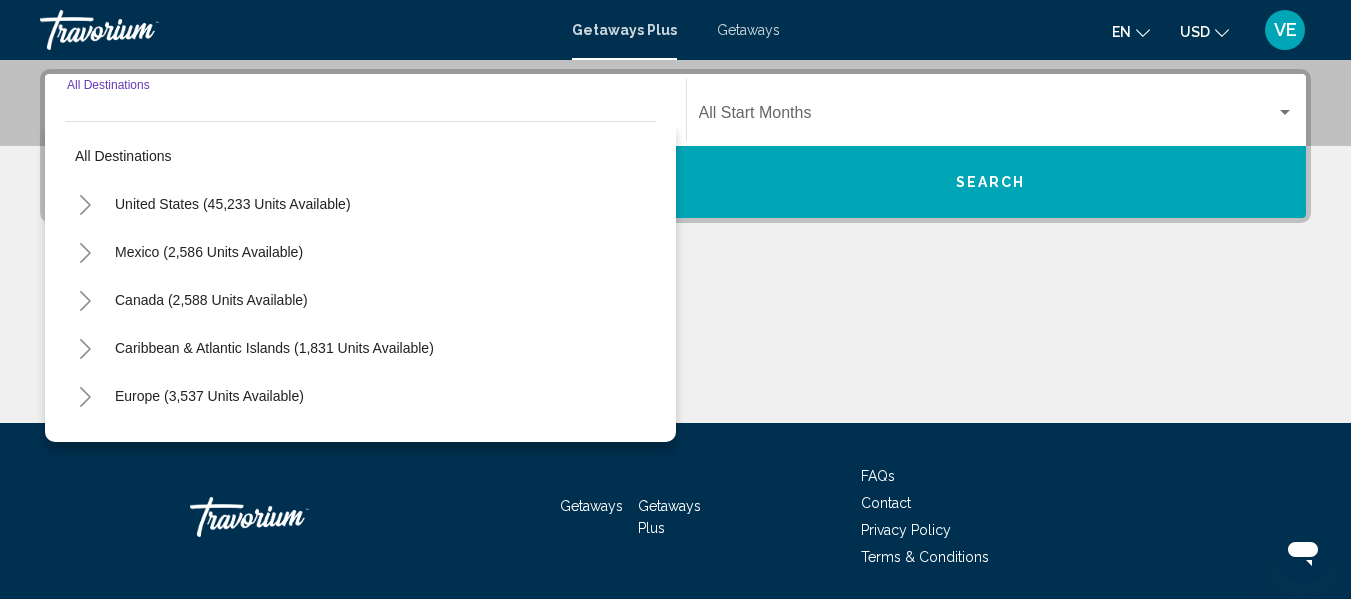 scroll, scrollTop: 458, scrollLeft: 0, axis: vertical 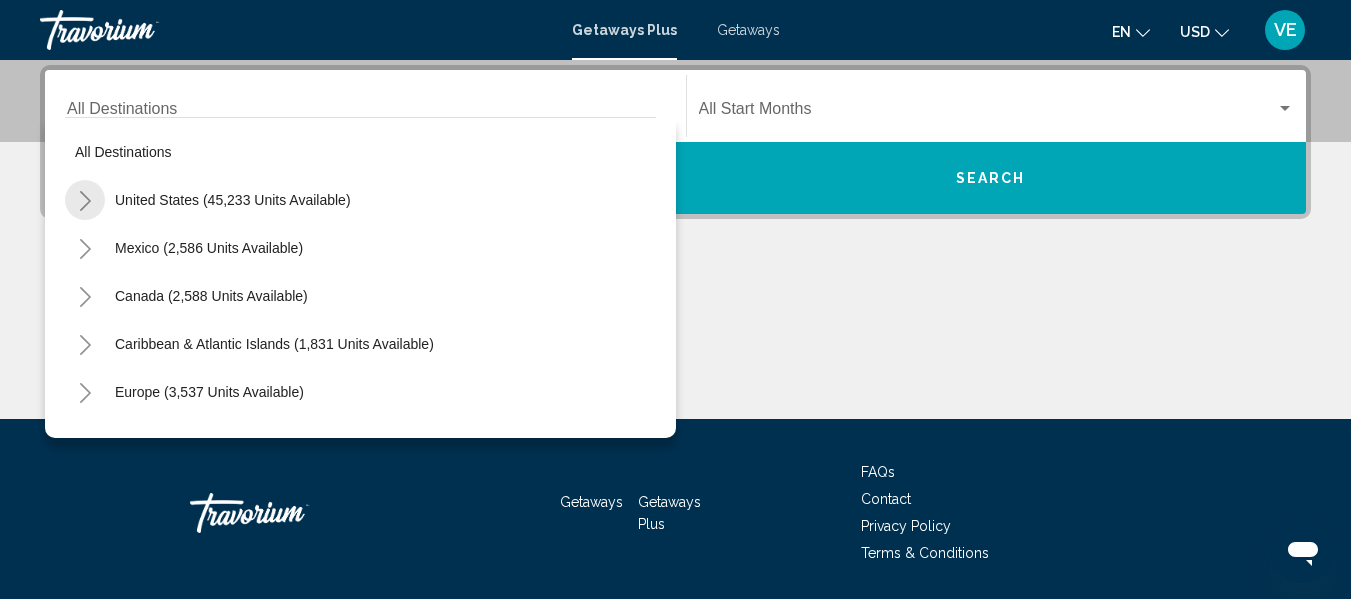 click 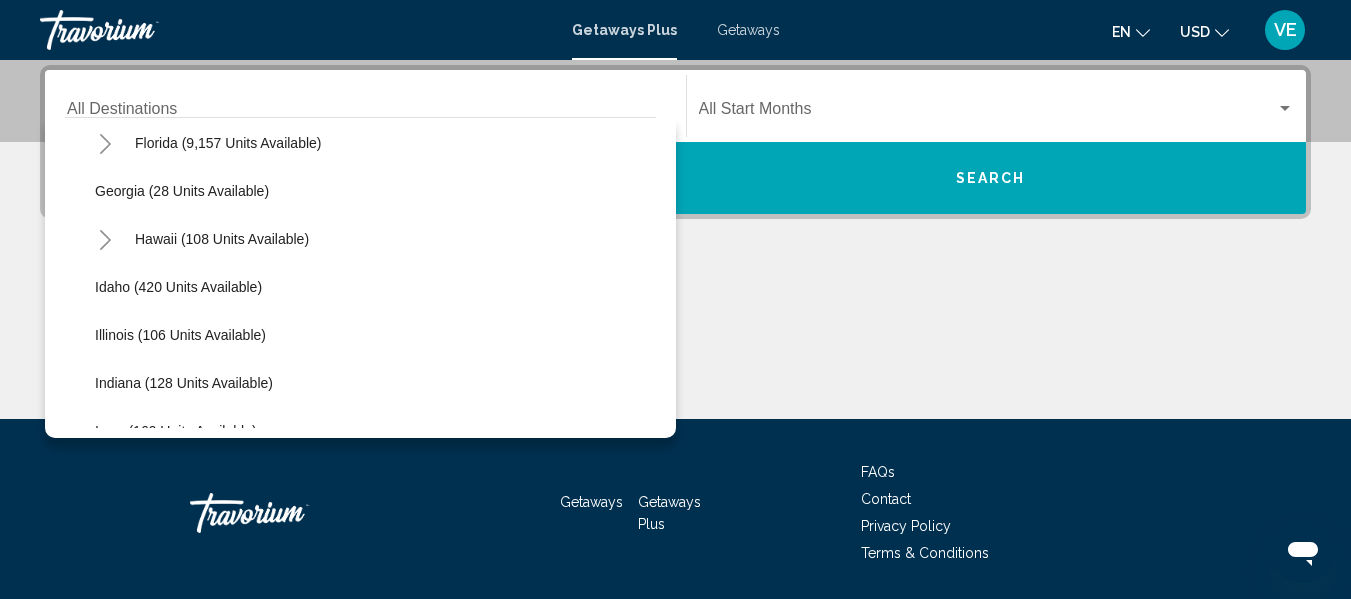 scroll, scrollTop: 335, scrollLeft: 0, axis: vertical 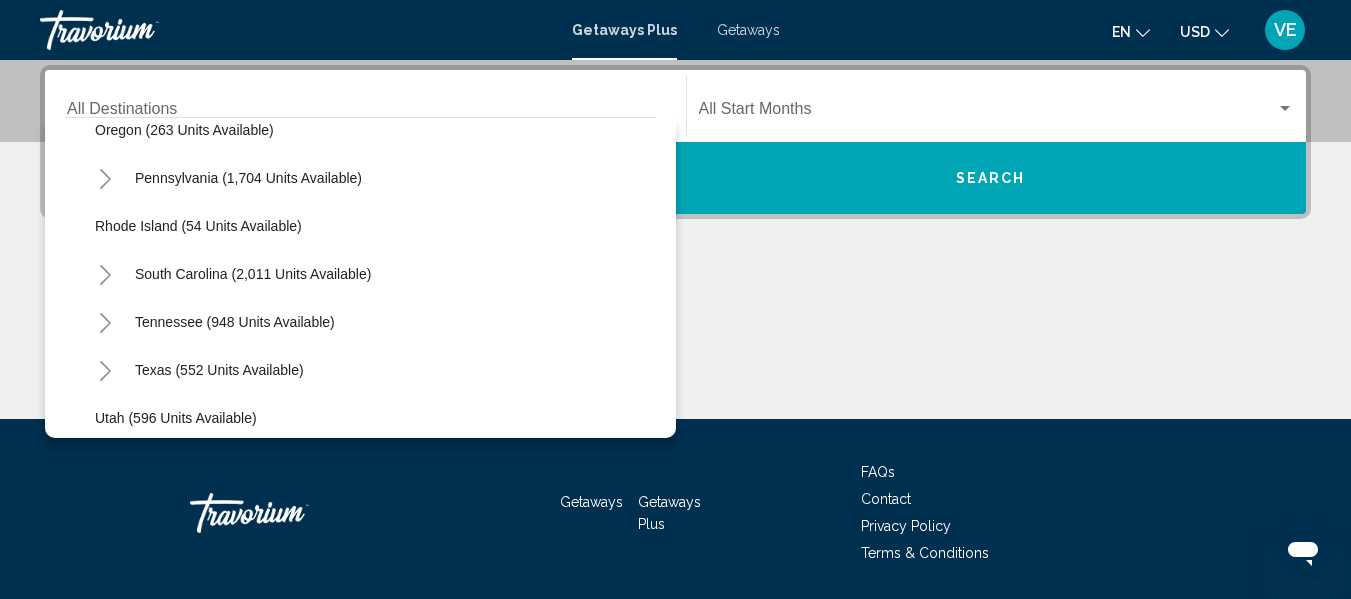 click 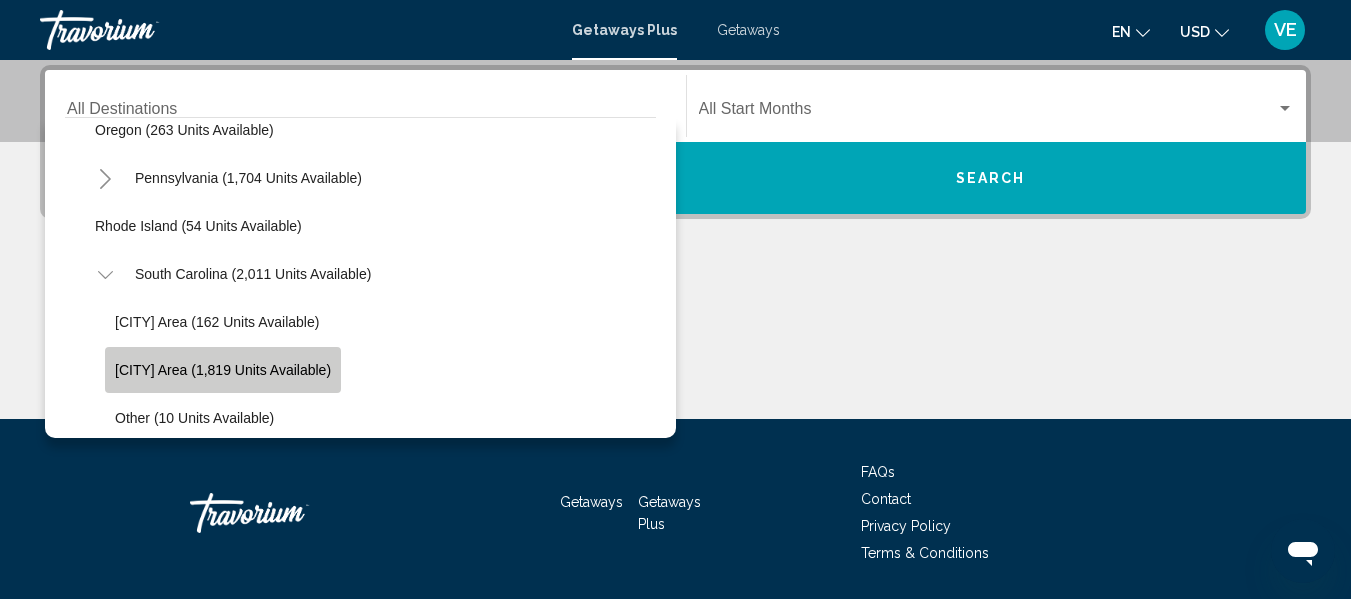 click on "Myrtle Beach Area (1,819 units available)" 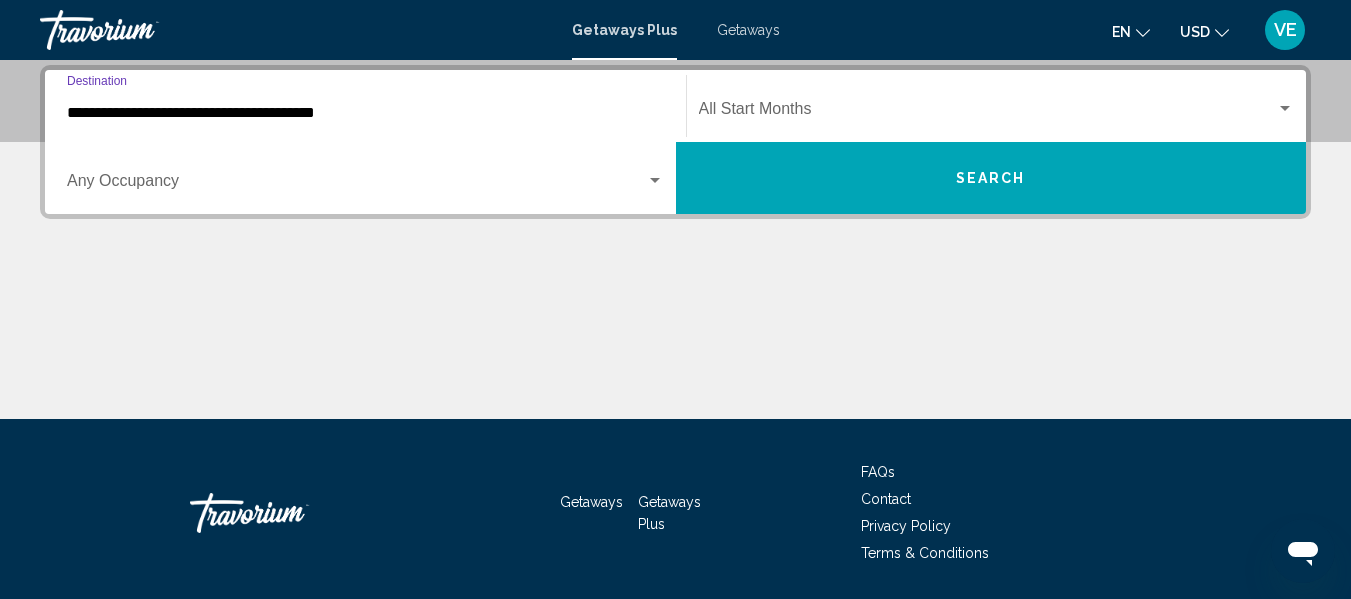 click at bounding box center (988, 113) 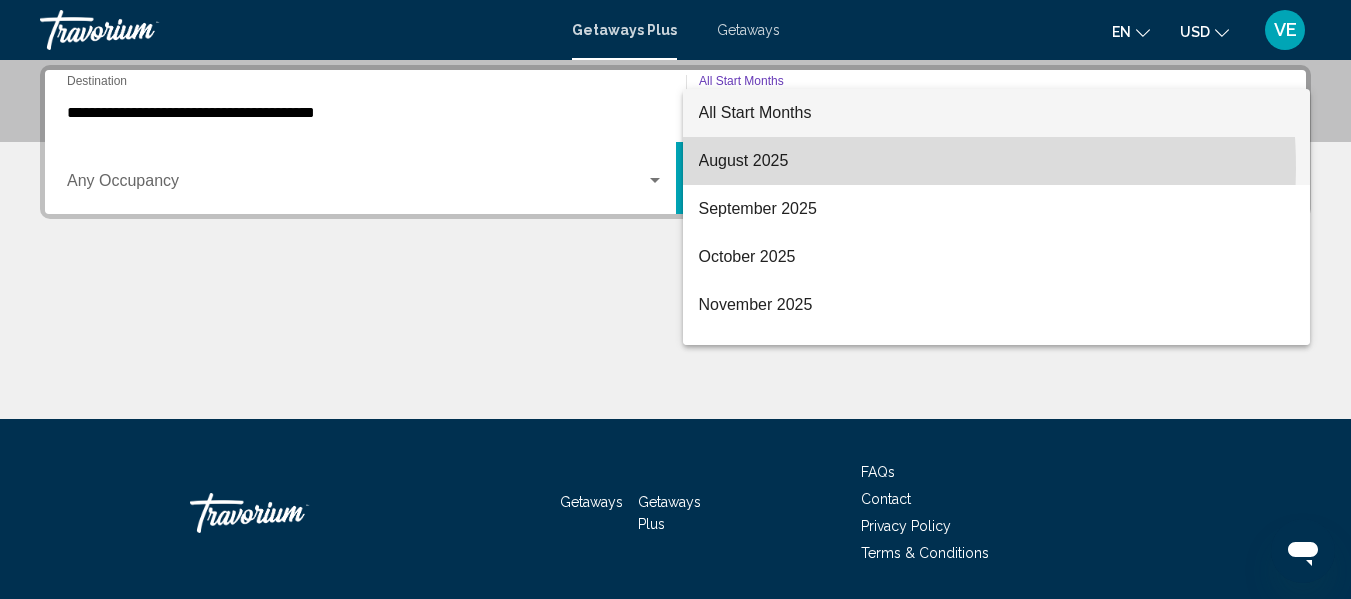 click on "August 2025" at bounding box center (997, 161) 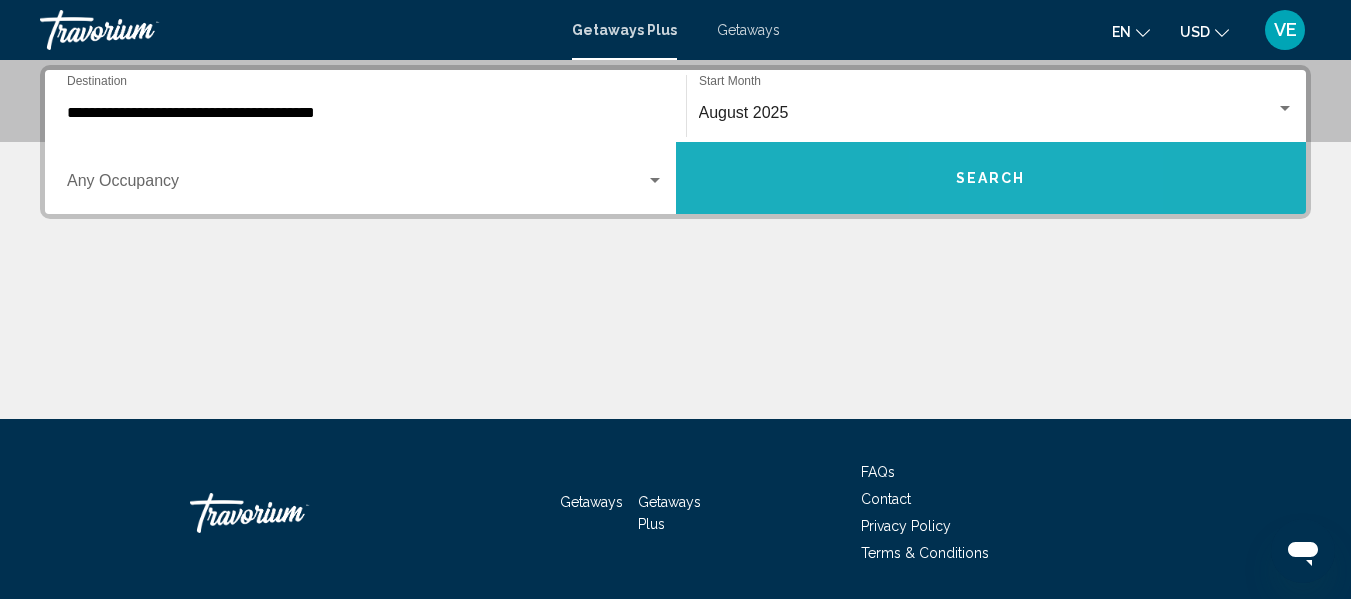 click on "Search" at bounding box center [991, 179] 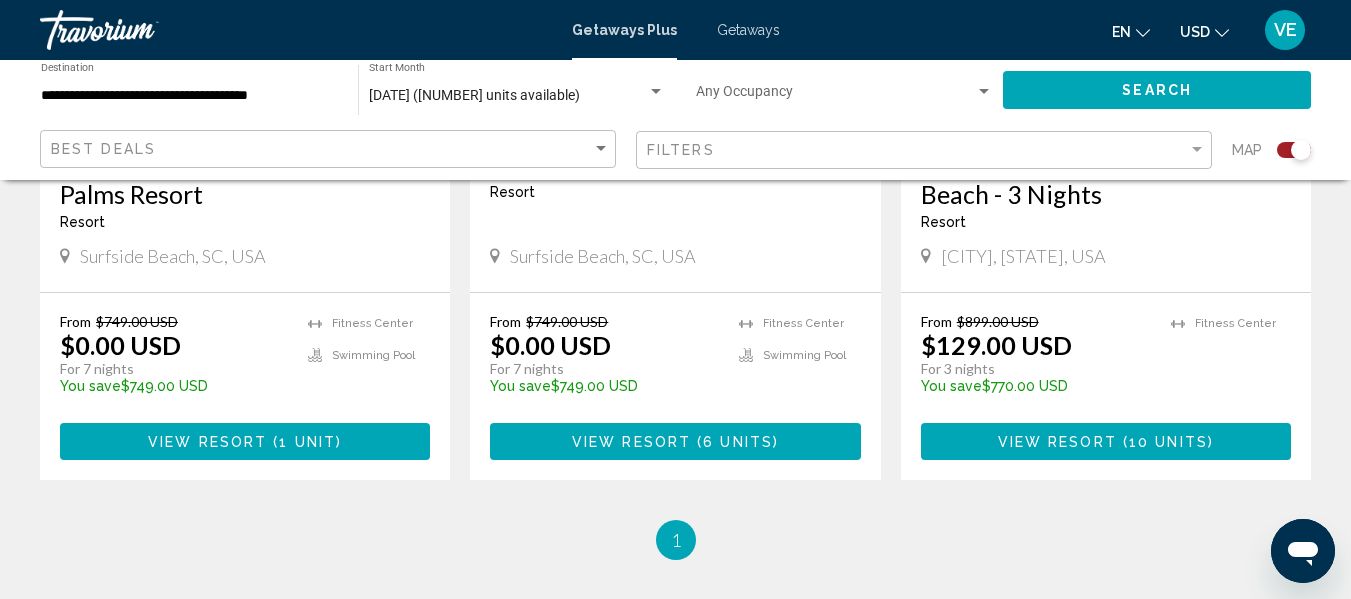 scroll, scrollTop: 1084, scrollLeft: 0, axis: vertical 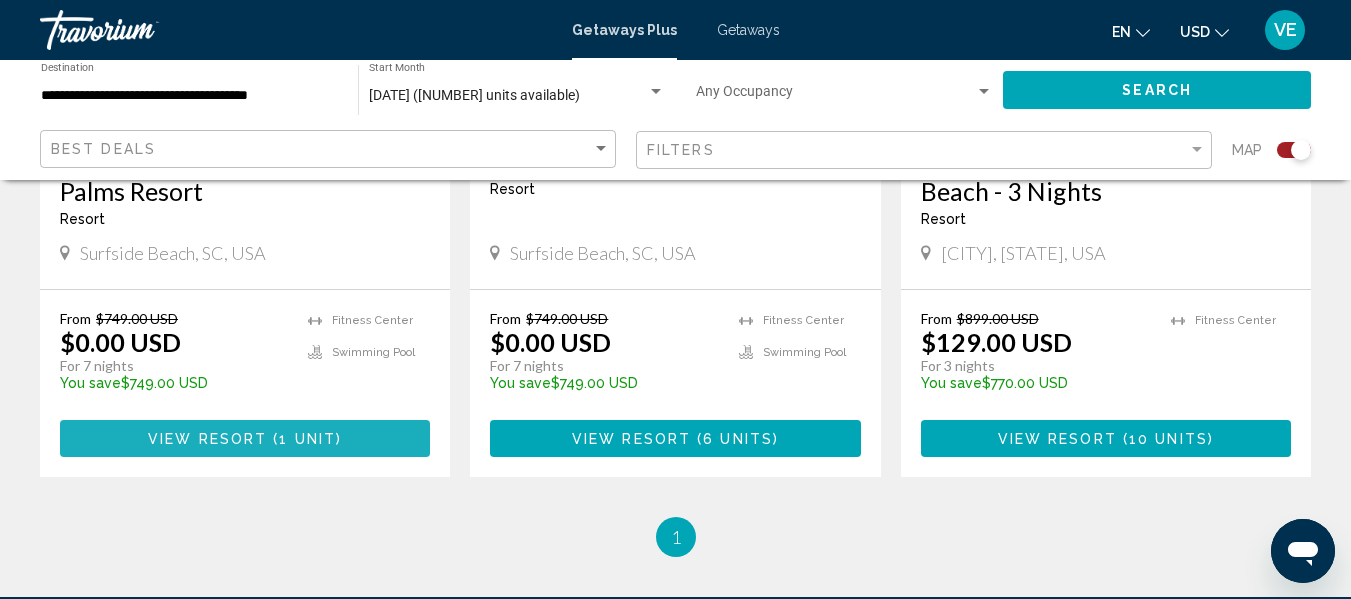 click on "View Resort" at bounding box center [207, 439] 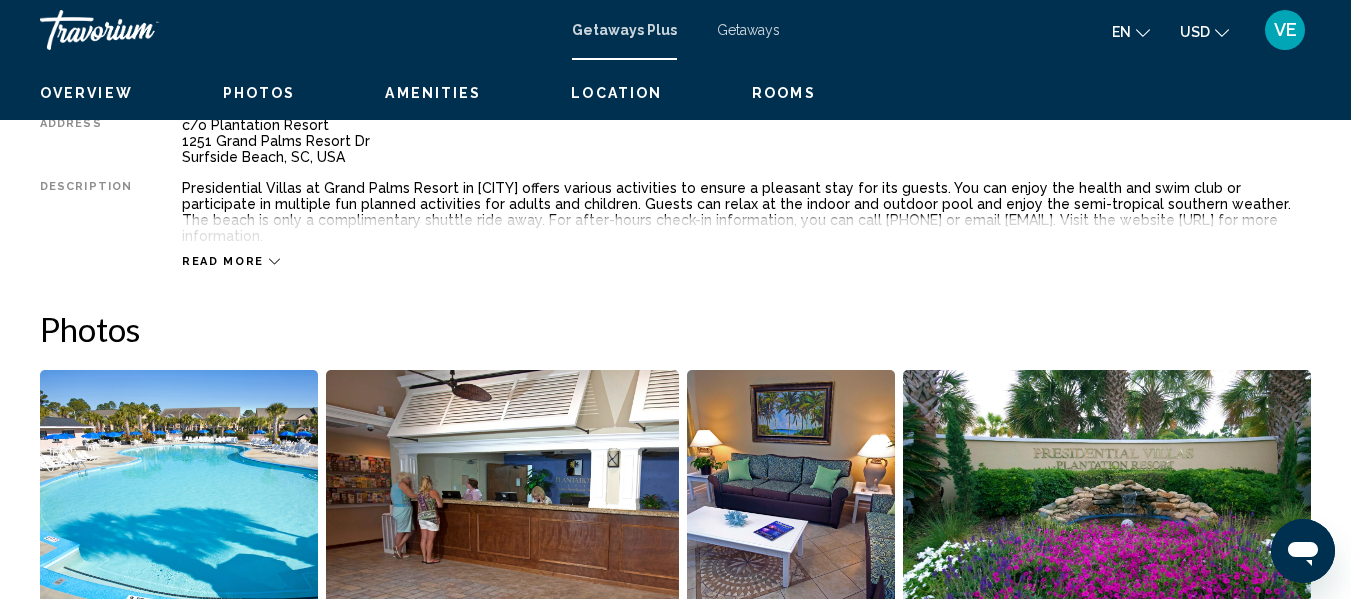scroll, scrollTop: 236, scrollLeft: 0, axis: vertical 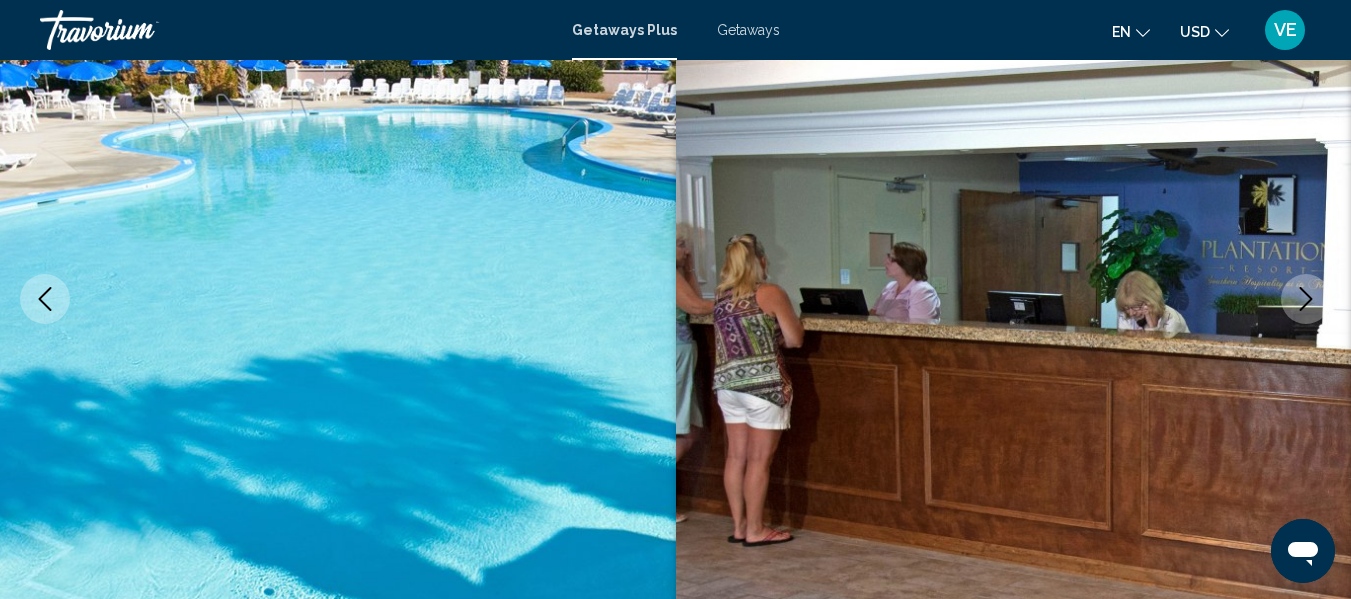 click at bounding box center [1014, 299] 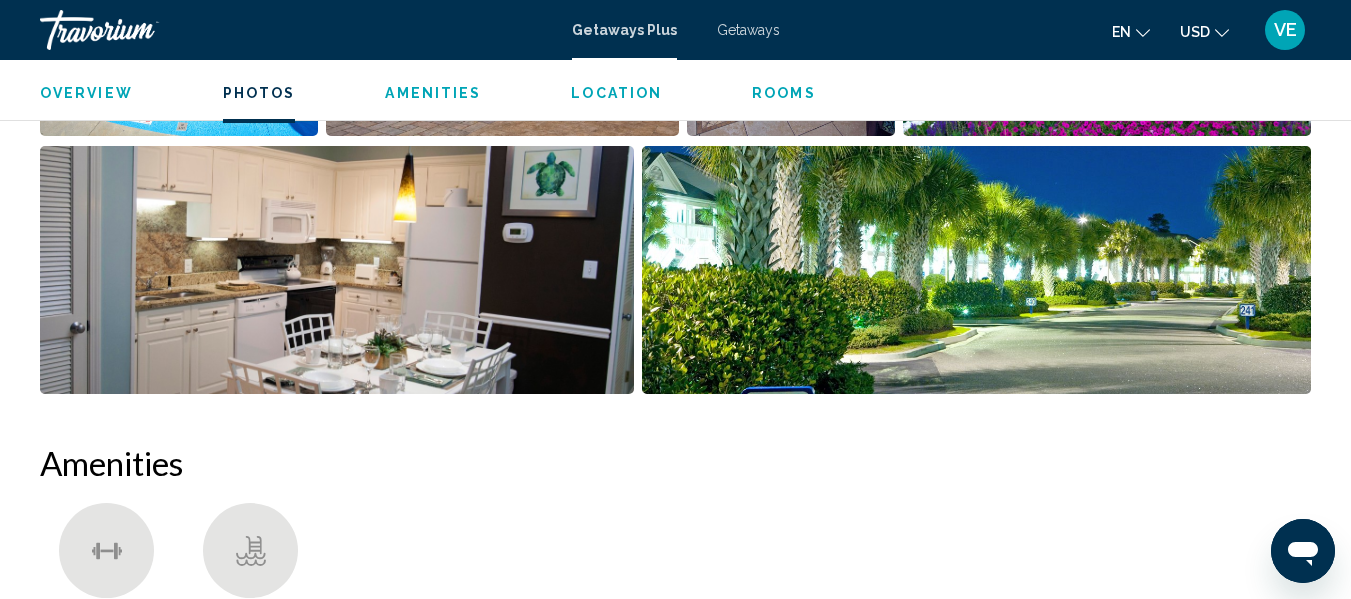 scroll, scrollTop: 1652, scrollLeft: 0, axis: vertical 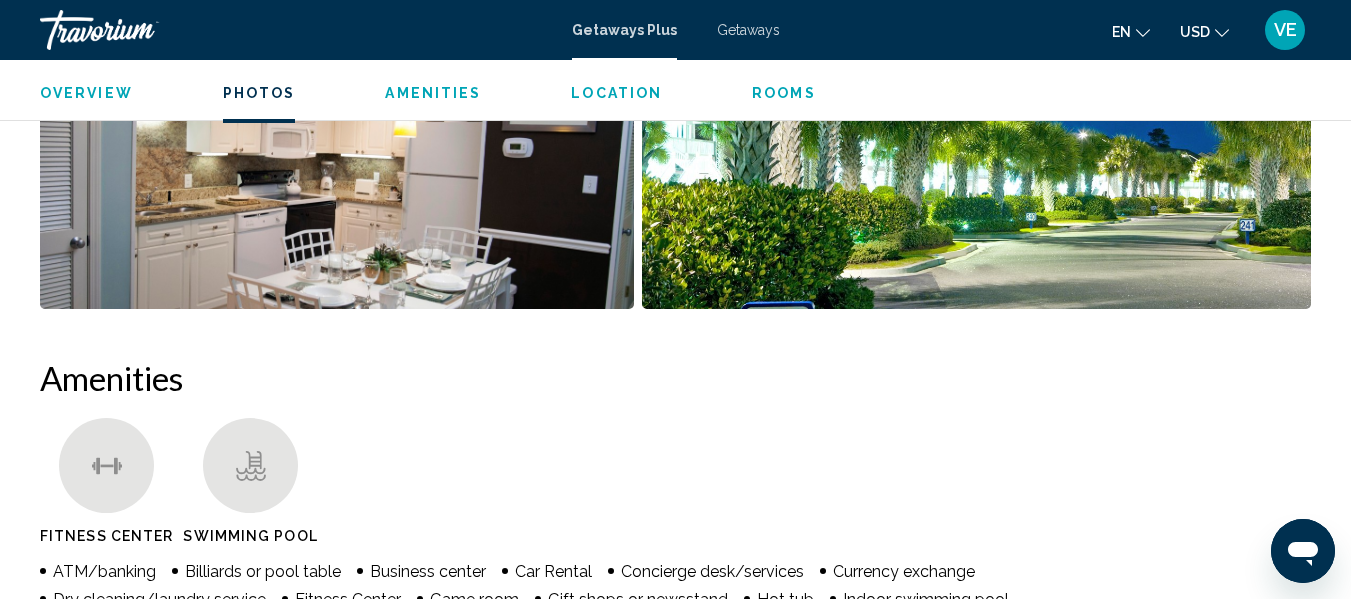 click on "Rooms" at bounding box center [784, 93] 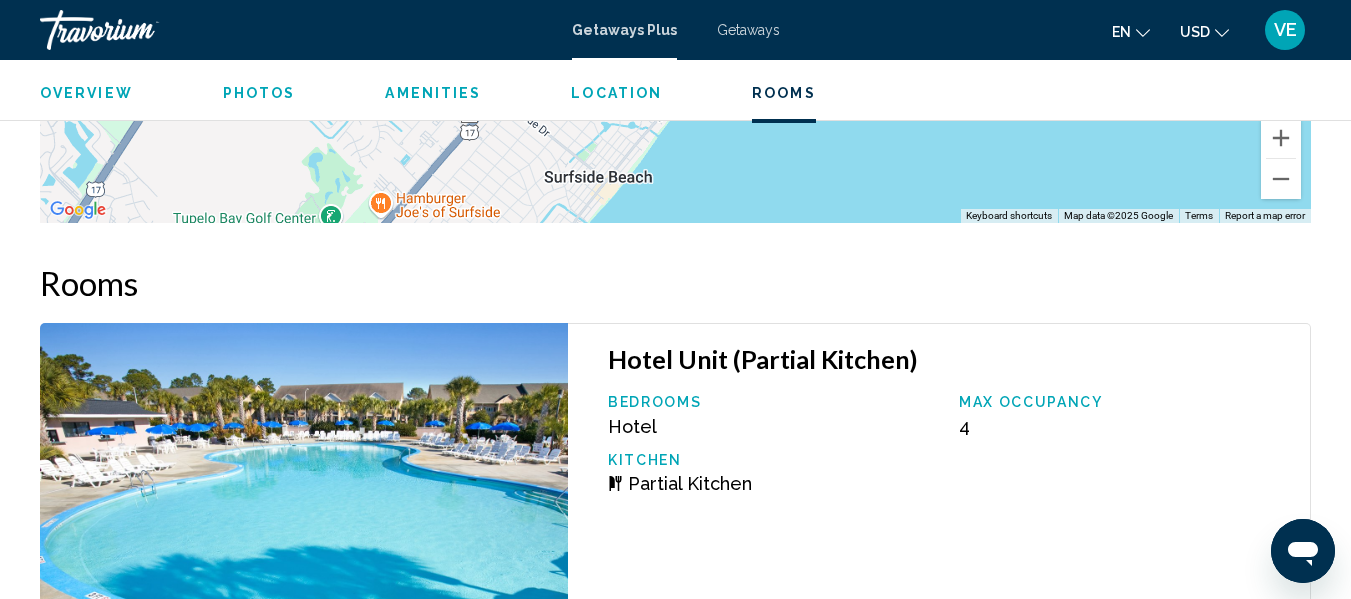 scroll, scrollTop: 4168, scrollLeft: 0, axis: vertical 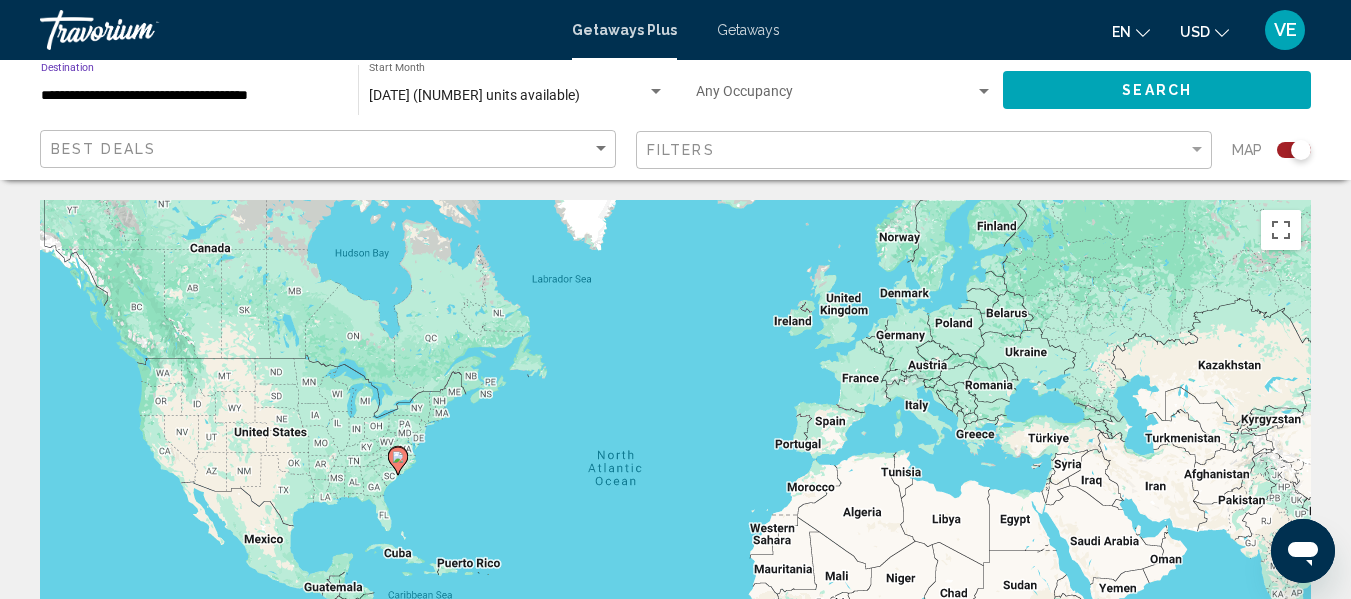 click on "**********" at bounding box center [189, 96] 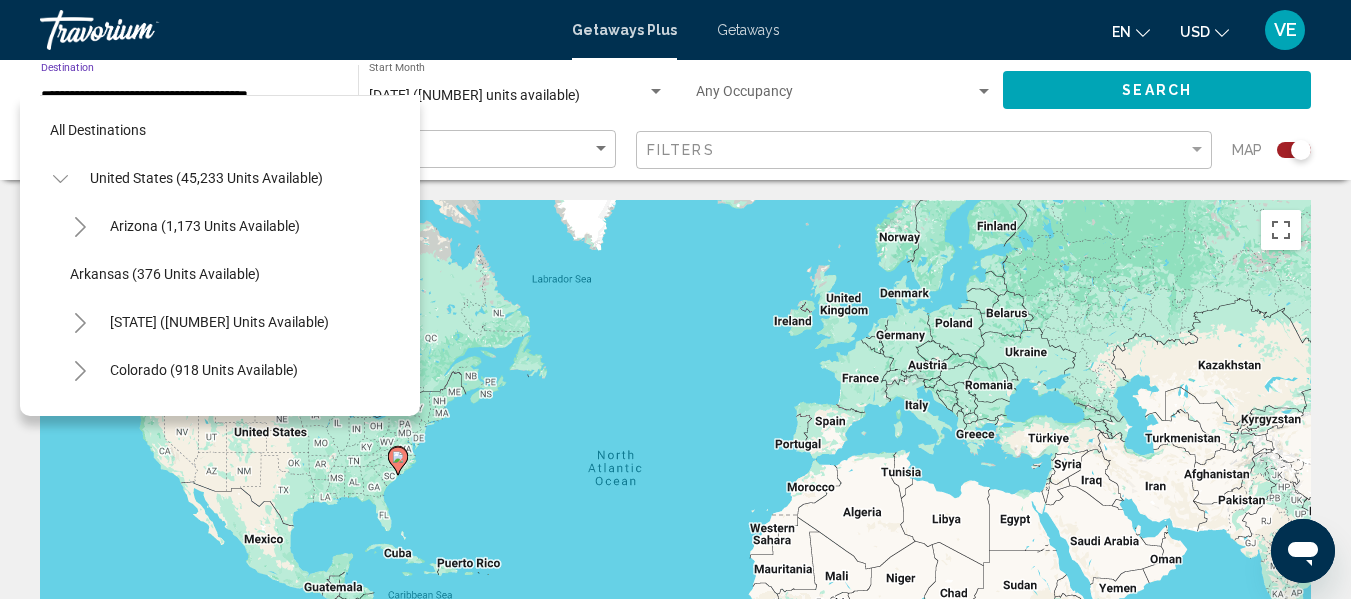 scroll, scrollTop: 1567, scrollLeft: 0, axis: vertical 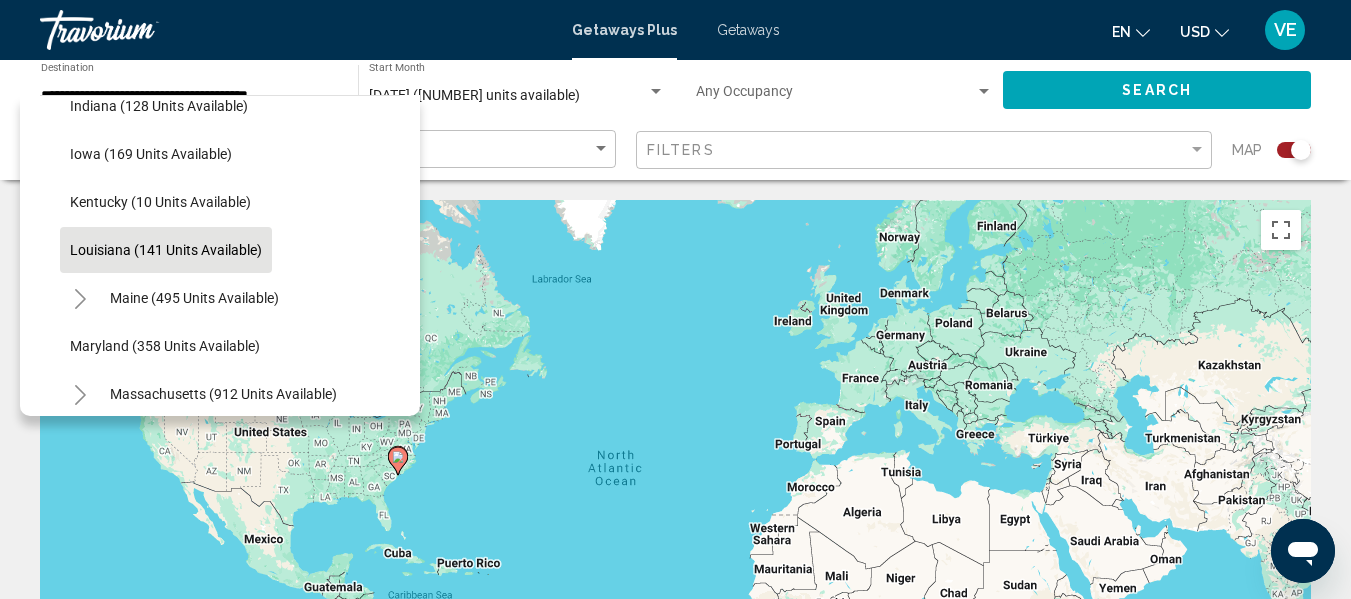 click on "Louisiana (141 units available)" 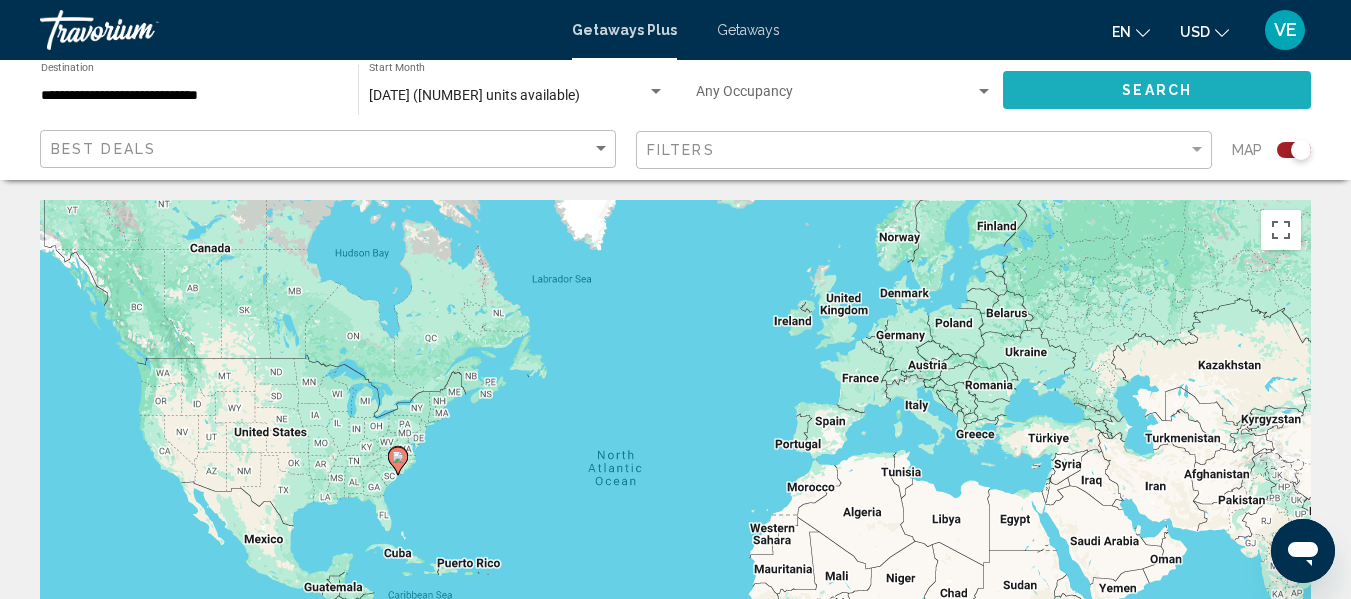 click on "Search" 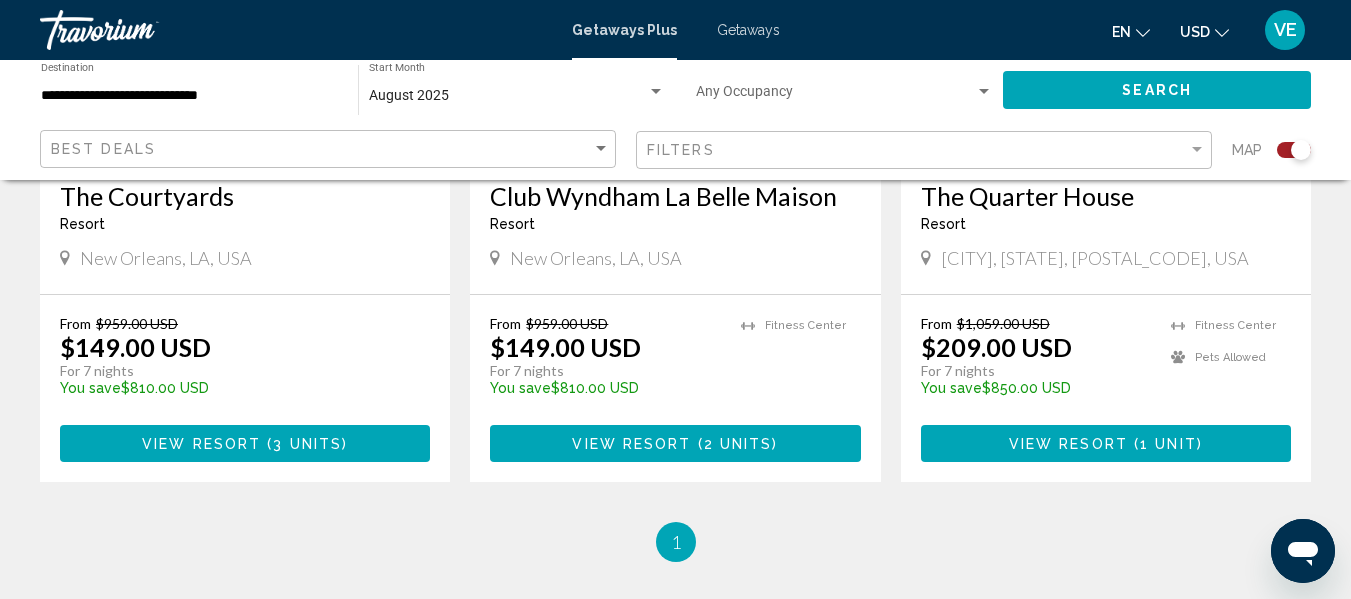 scroll, scrollTop: 2478, scrollLeft: 0, axis: vertical 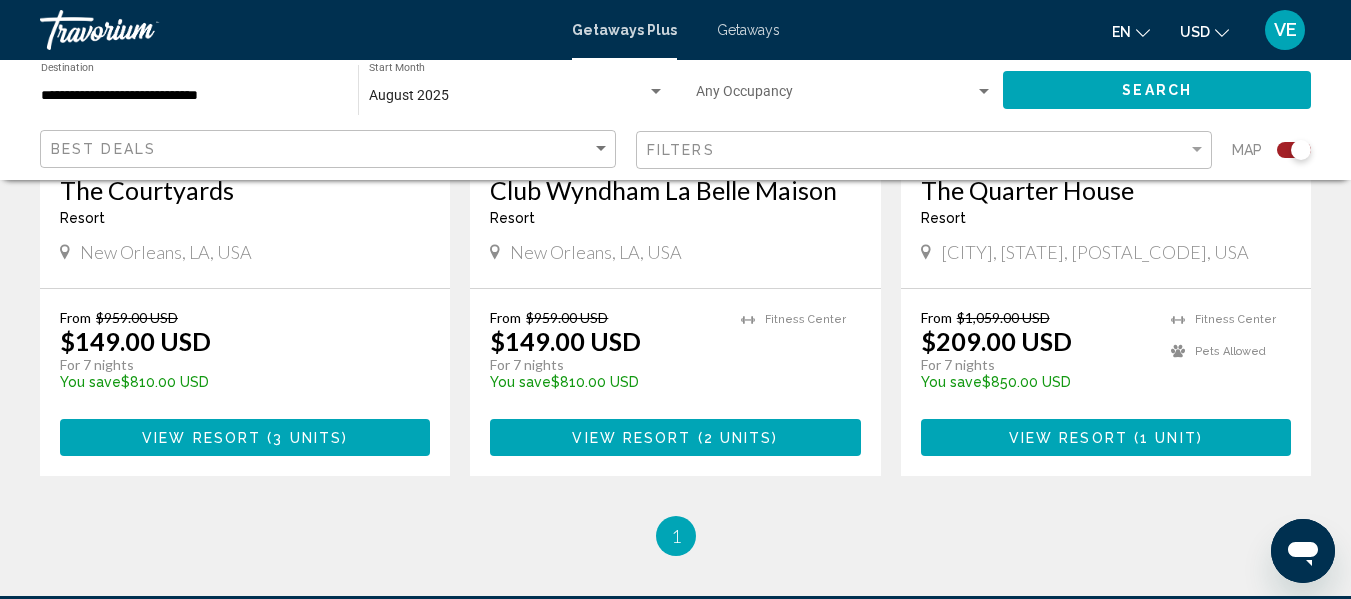 click at bounding box center [984, 92] 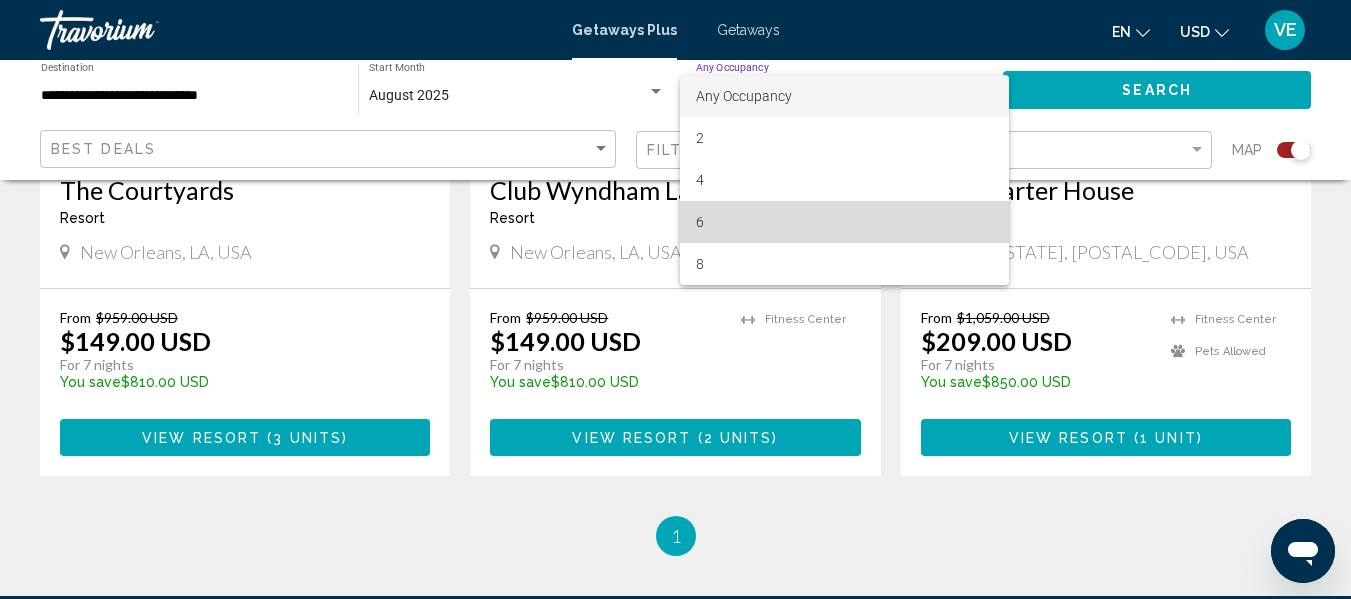 click on "6" at bounding box center (844, 222) 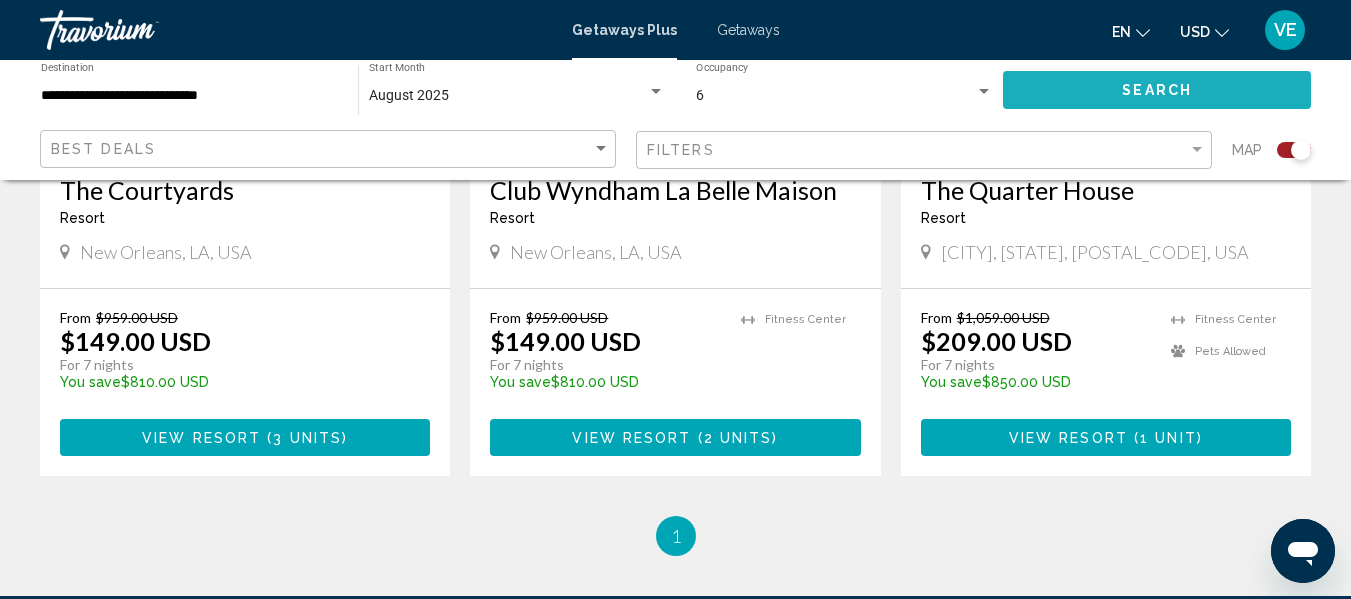 click on "Search" 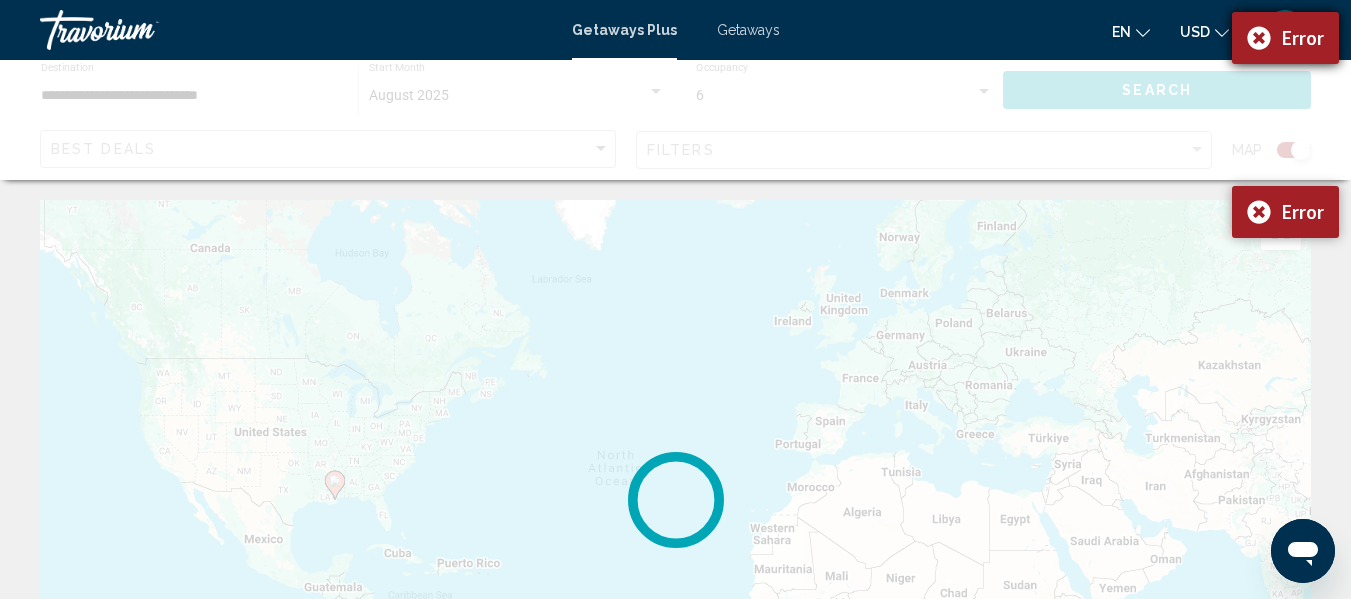 click 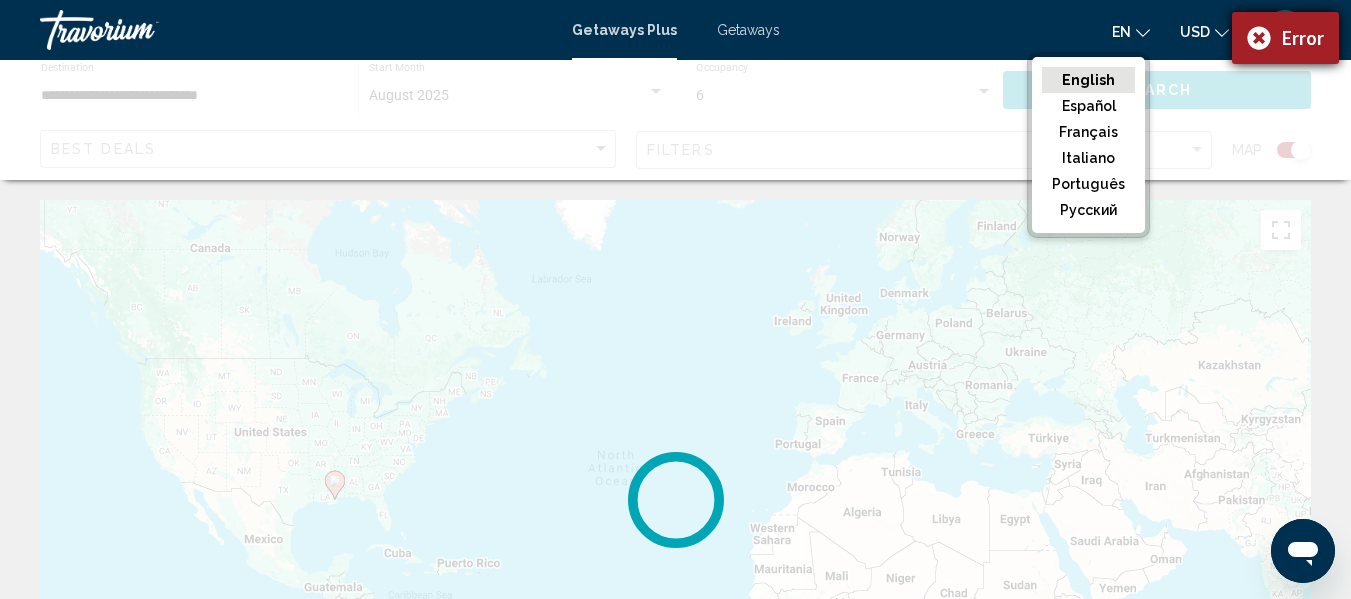 click on "Error" at bounding box center (1285, 38) 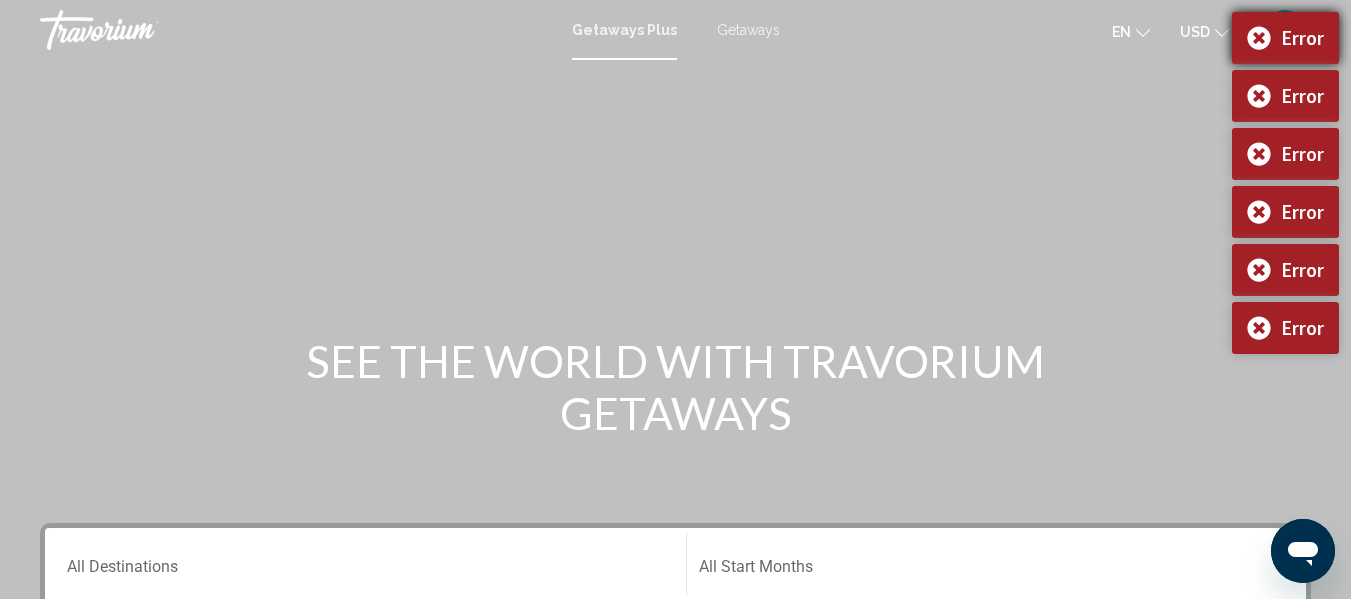 click on "Error" at bounding box center [1285, 38] 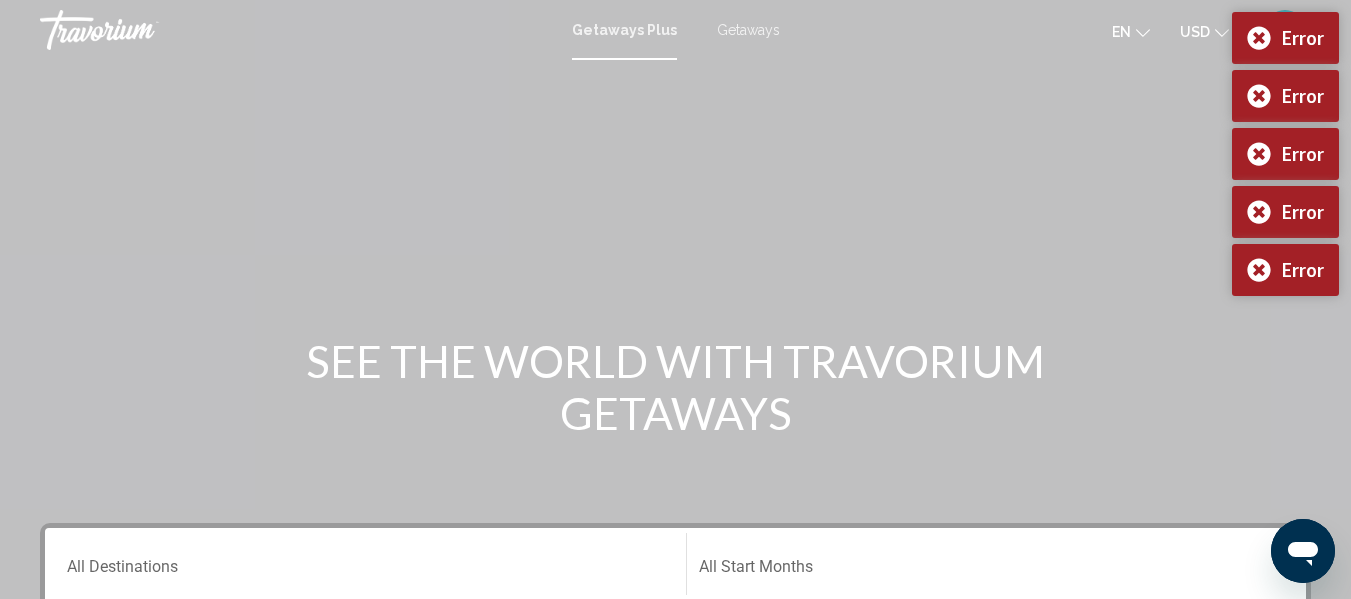 click on "Error" at bounding box center [1285, 38] 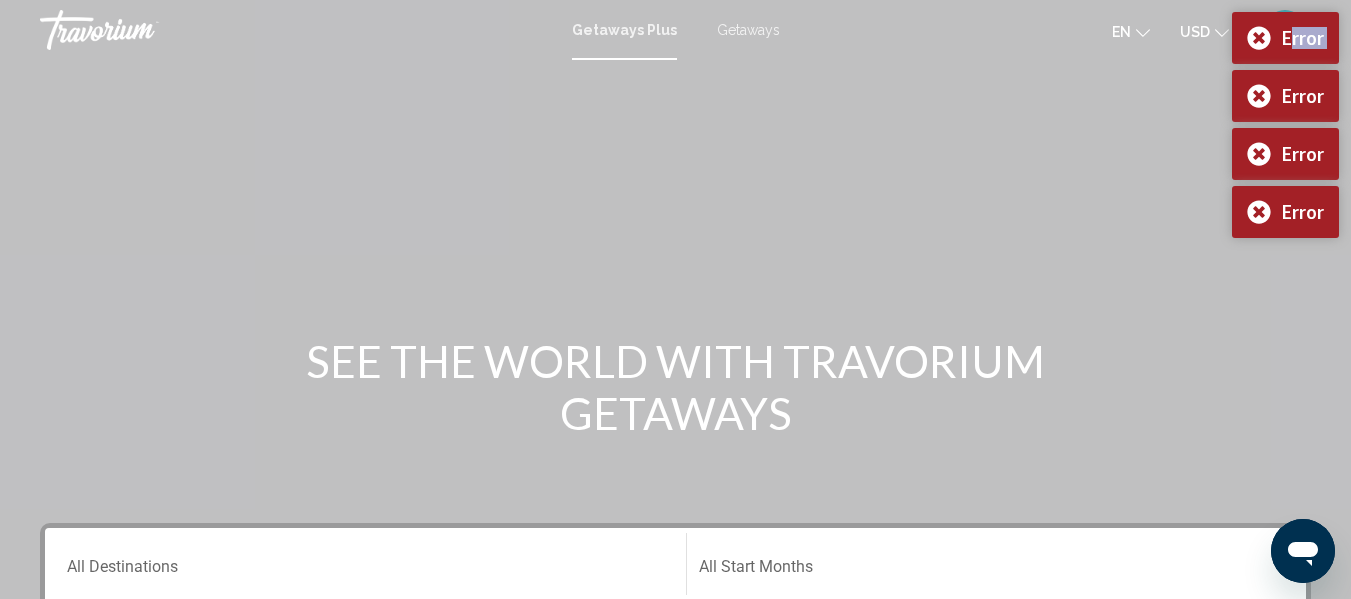 click on "Error" at bounding box center [1285, 38] 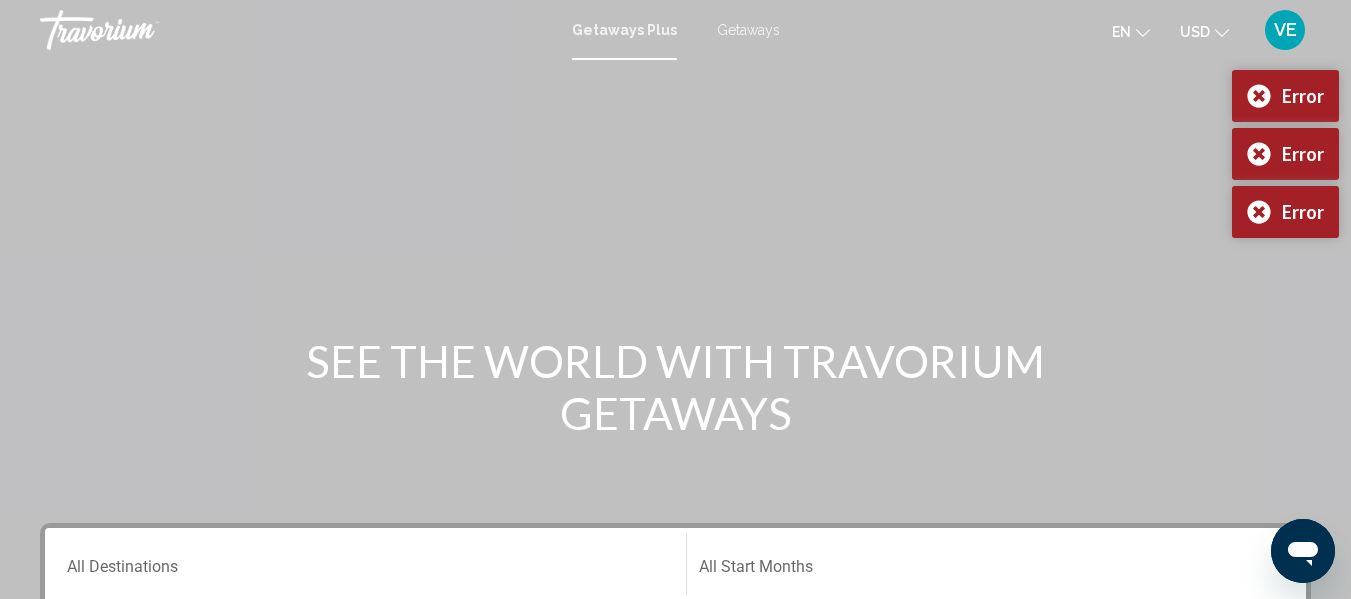 click on "Error" at bounding box center (1285, 38) 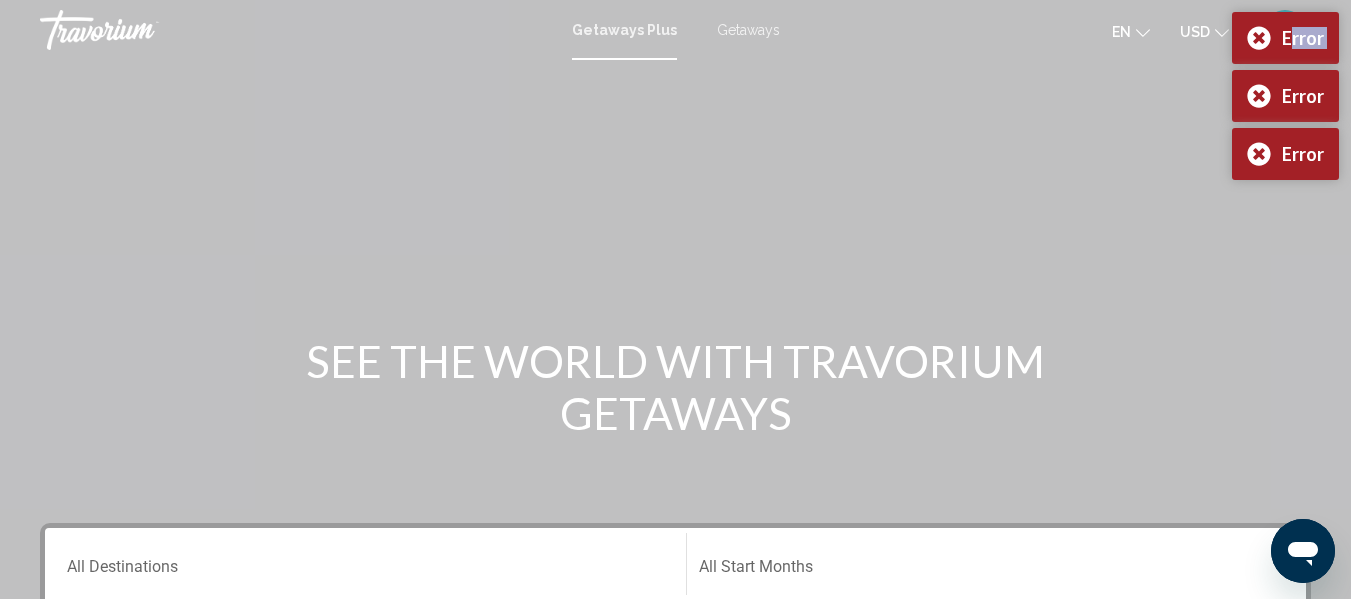 click on "Error" at bounding box center (1285, 38) 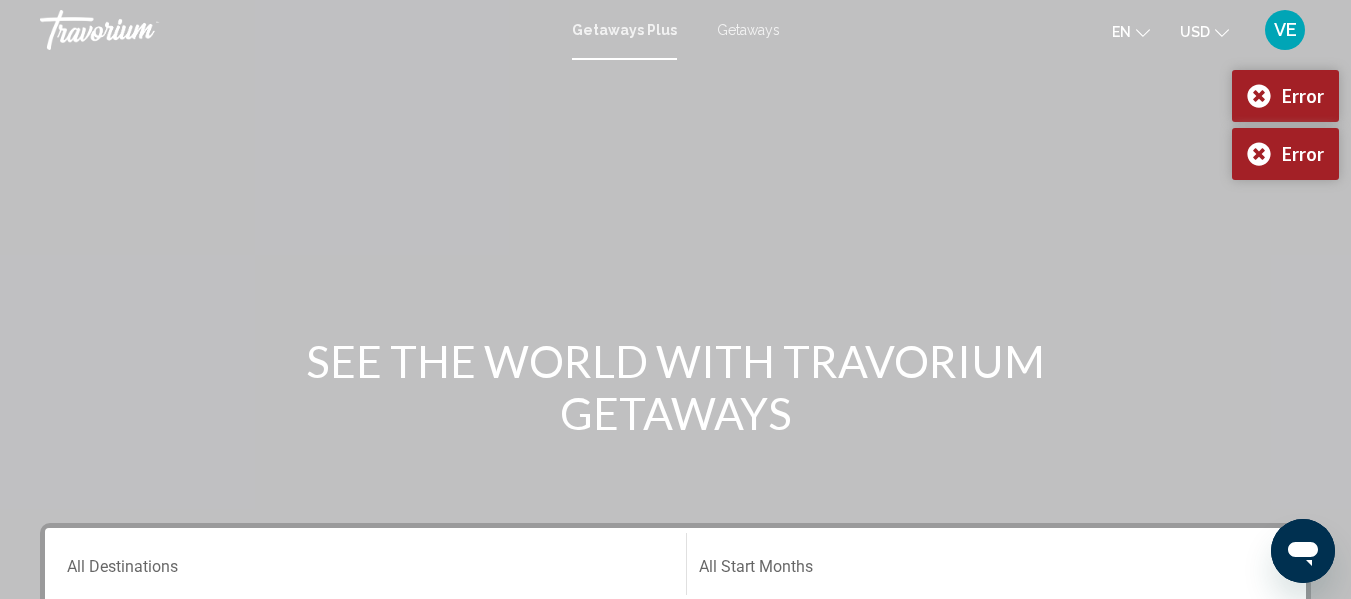 click on "Error" at bounding box center [1285, 38] 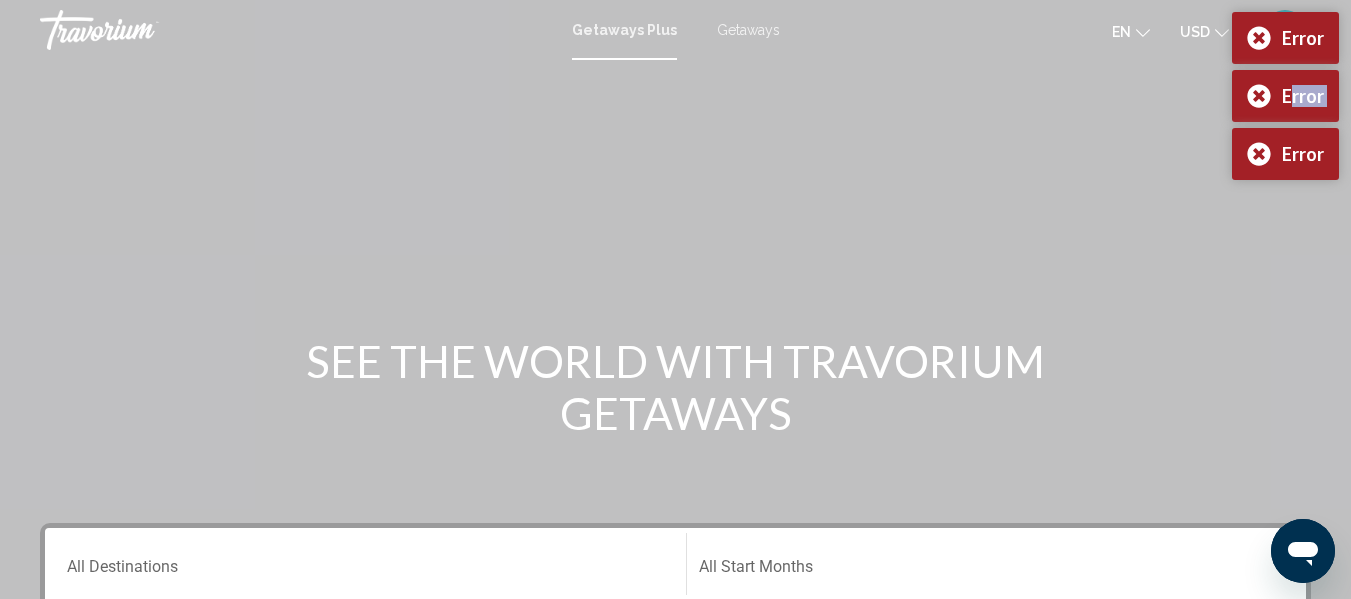 click on "Error" at bounding box center (1285, 96) 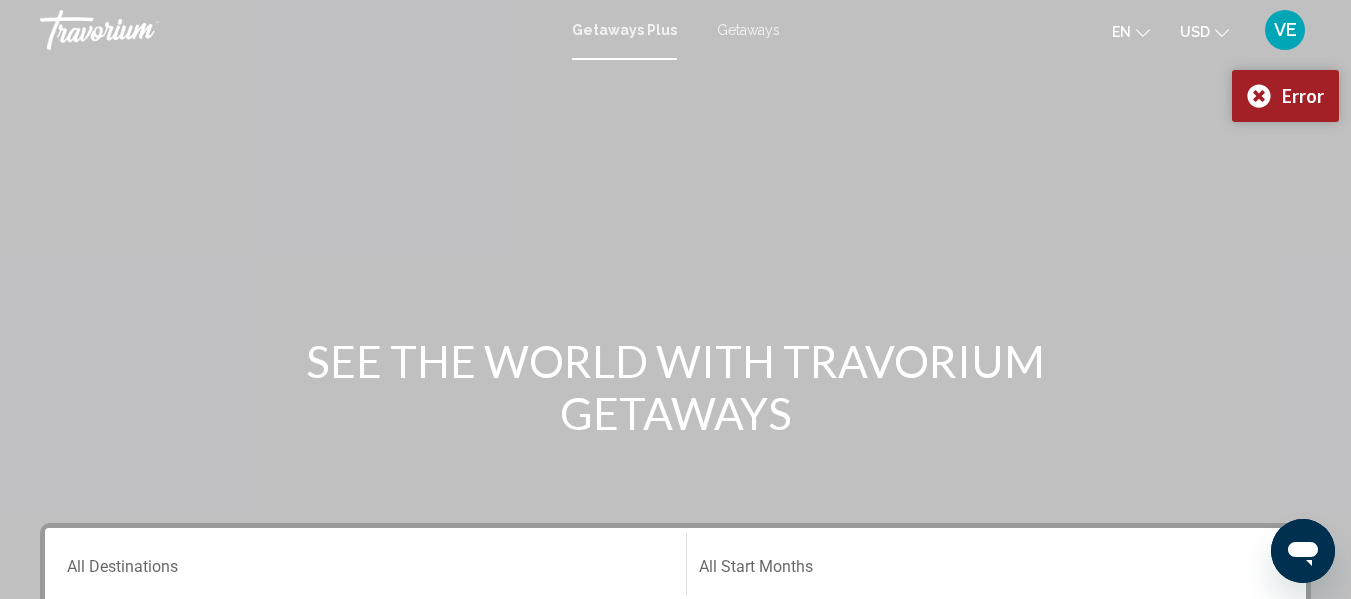 click on "Error" at bounding box center [1285, 38] 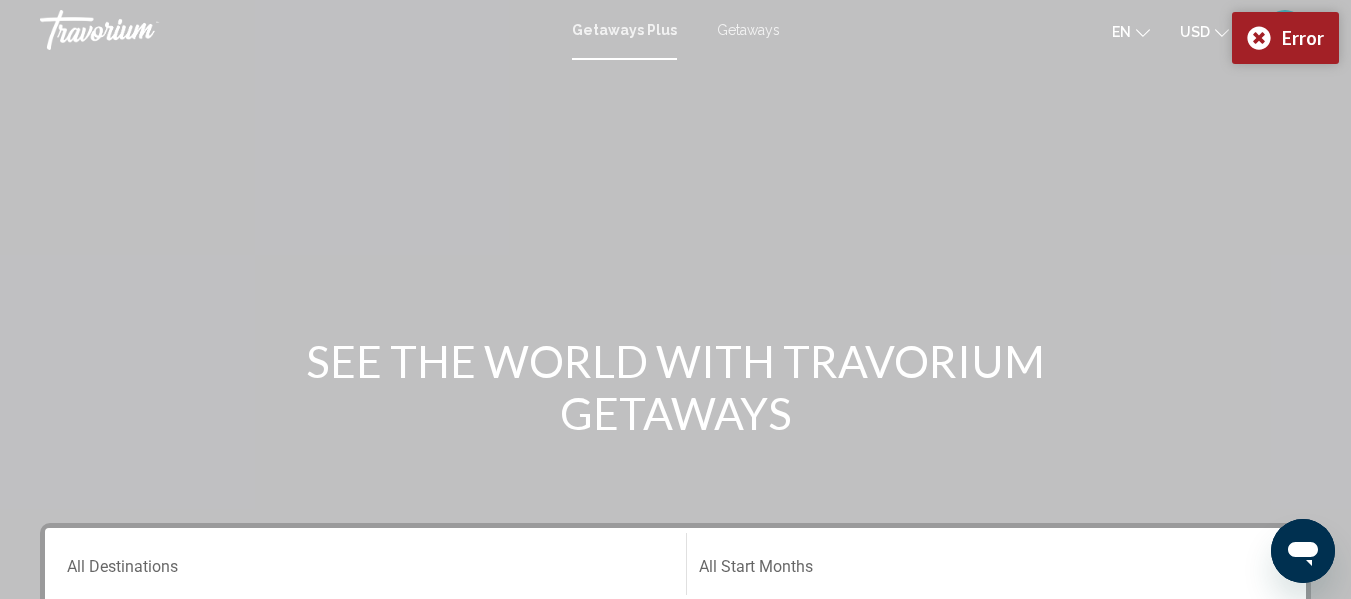 click on "Error" at bounding box center (1285, 38) 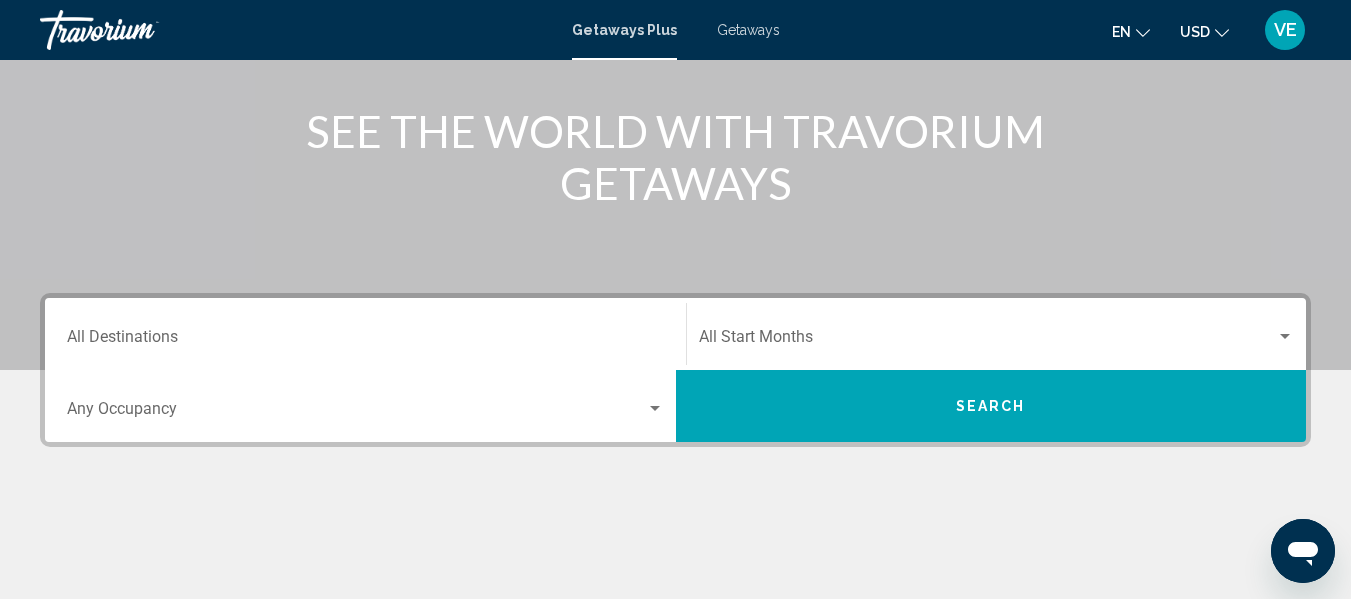 scroll, scrollTop: 290, scrollLeft: 0, axis: vertical 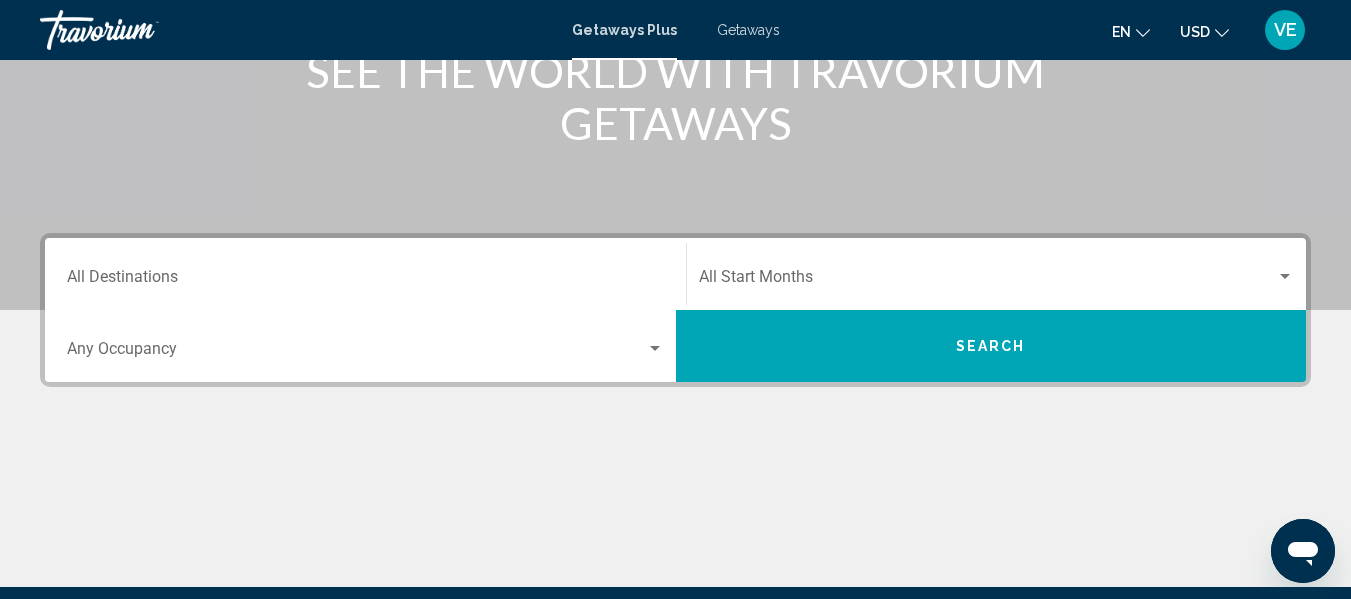 click on "Occupancy Any Occupancy" at bounding box center (365, 346) 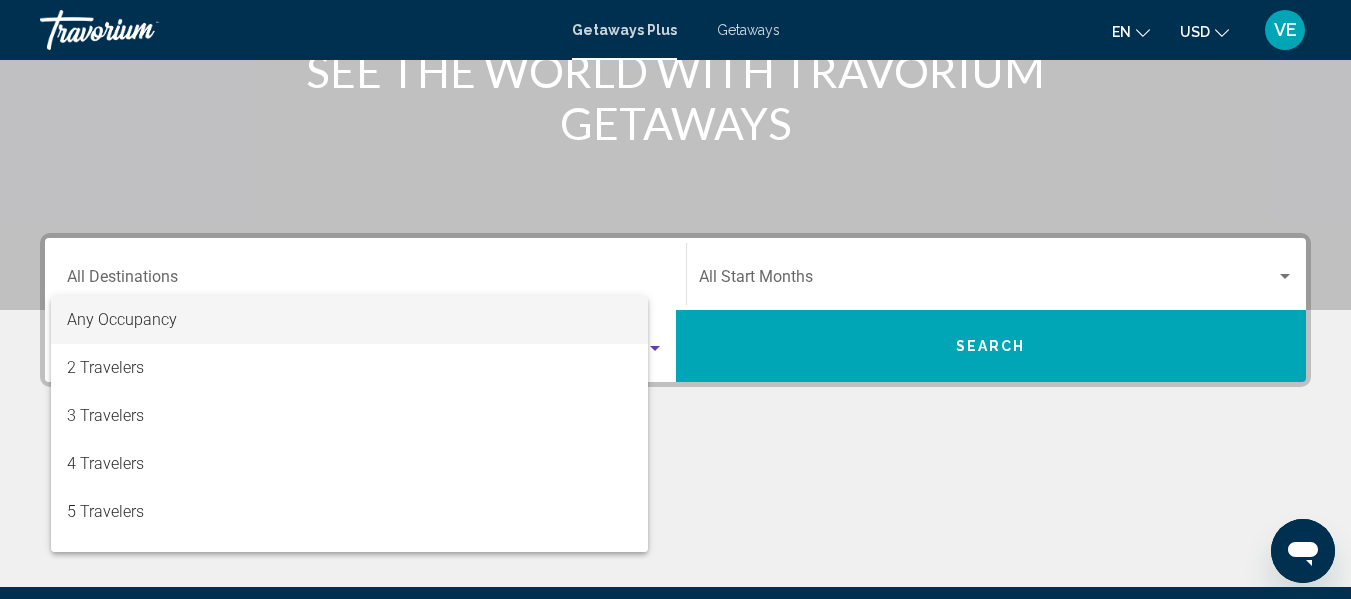 scroll, scrollTop: 458, scrollLeft: 0, axis: vertical 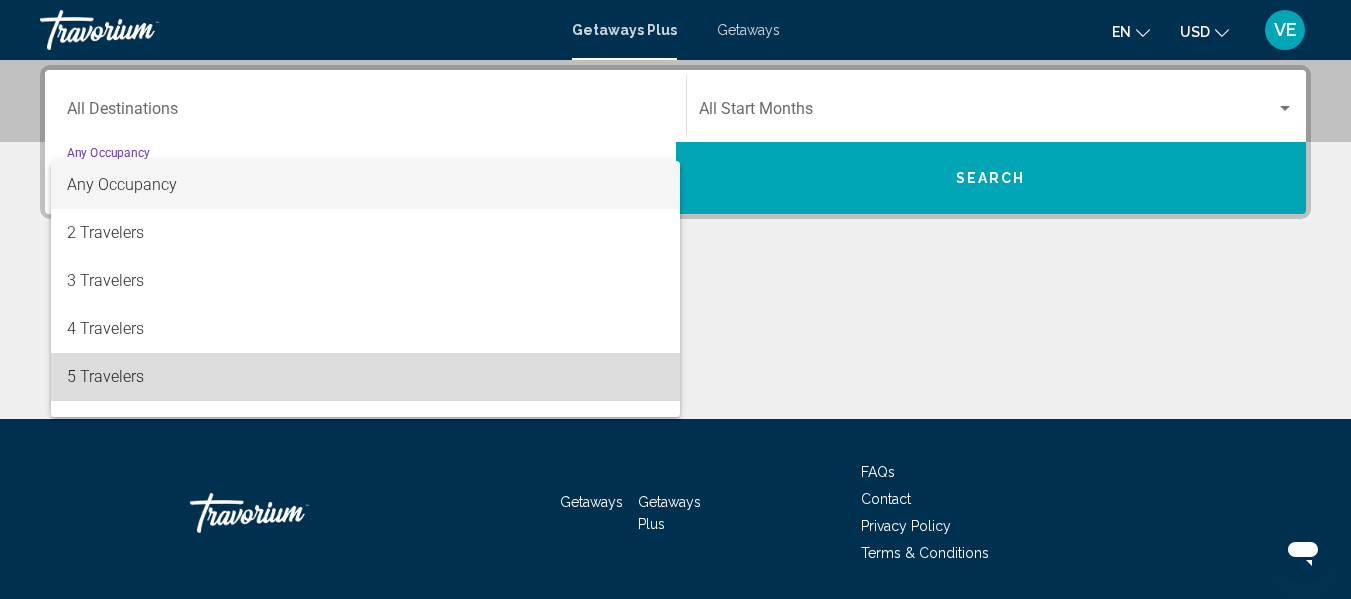 click on "5 Travelers" at bounding box center [365, 377] 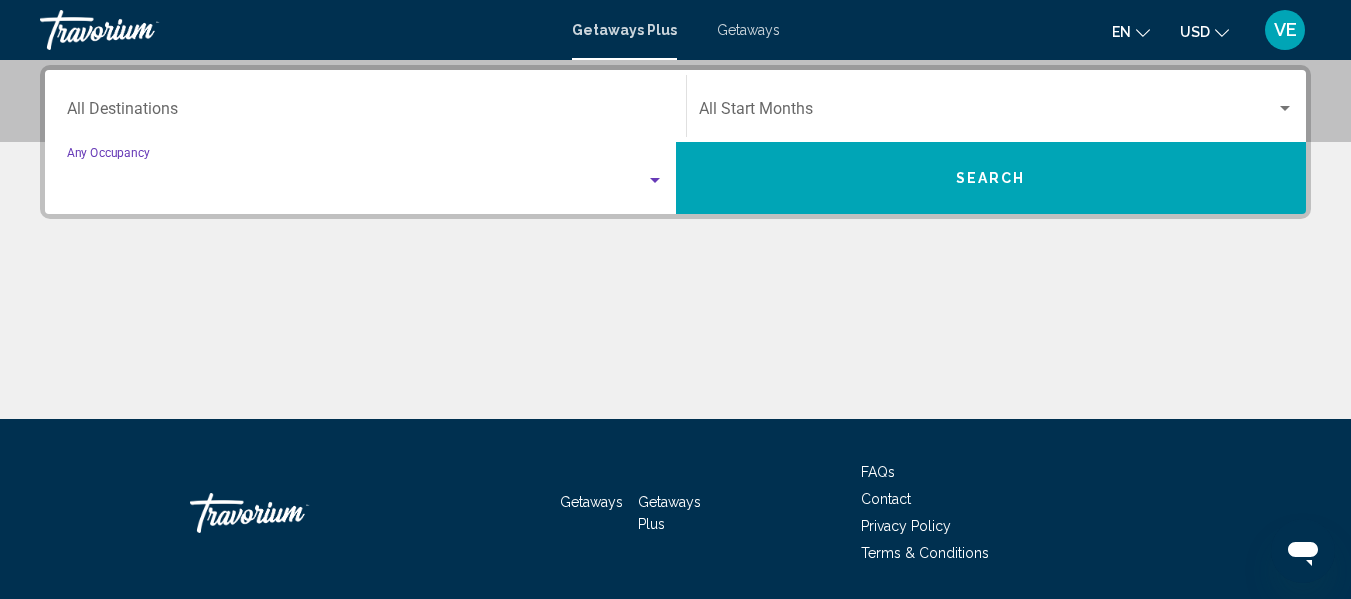 click at bounding box center [675, 344] 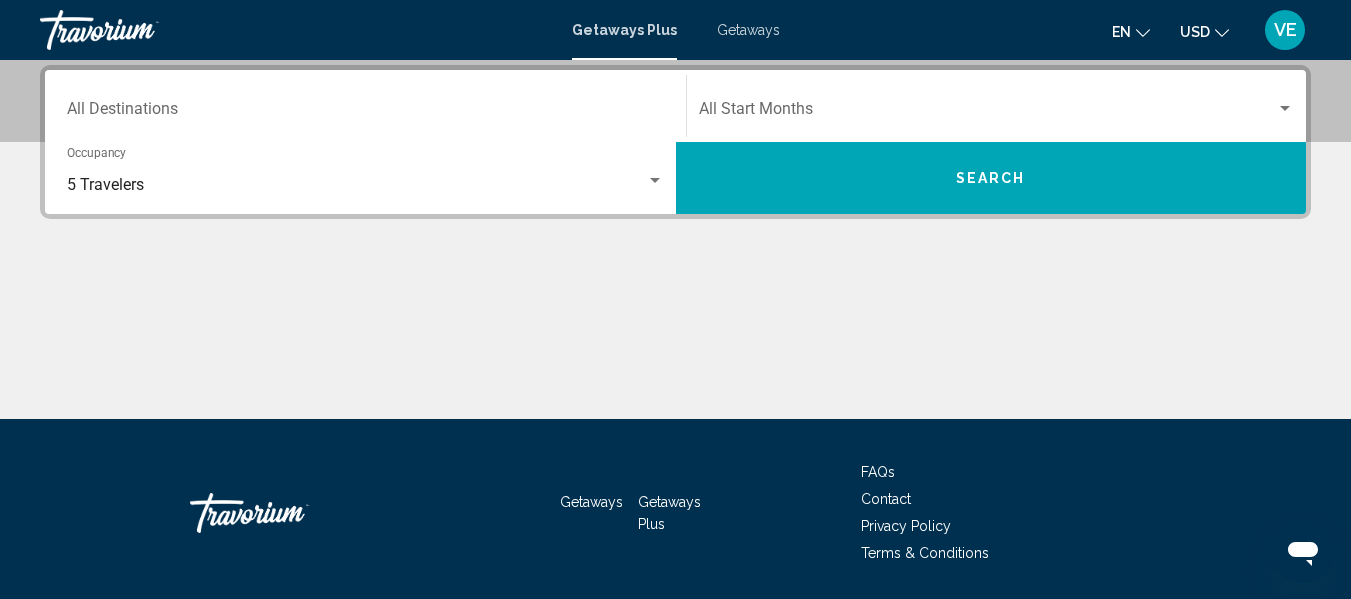 click at bounding box center [988, 113] 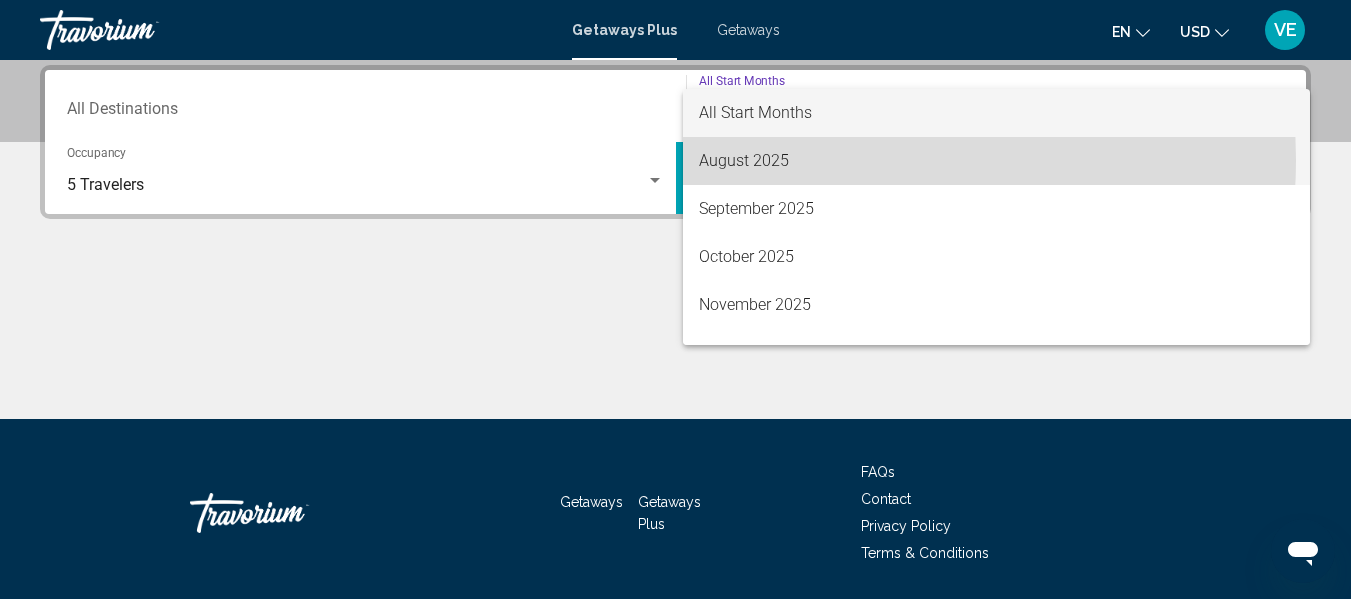click on "August 2025" at bounding box center (997, 161) 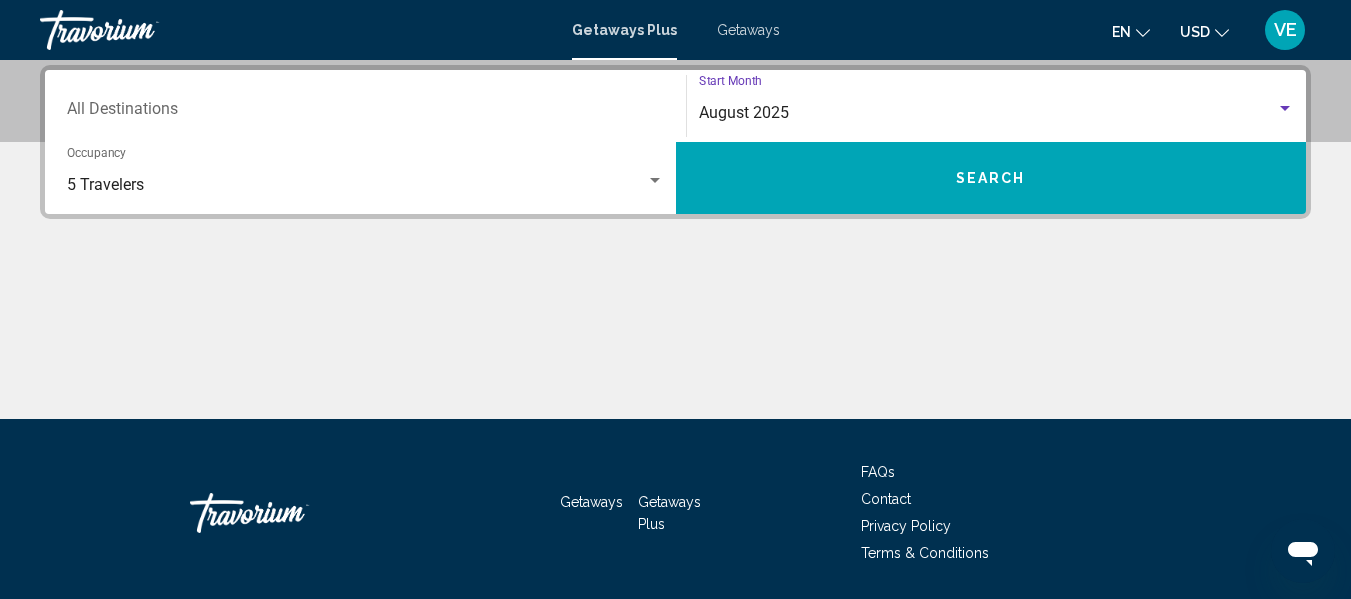 click on "Destination All Destinations" at bounding box center (365, 113) 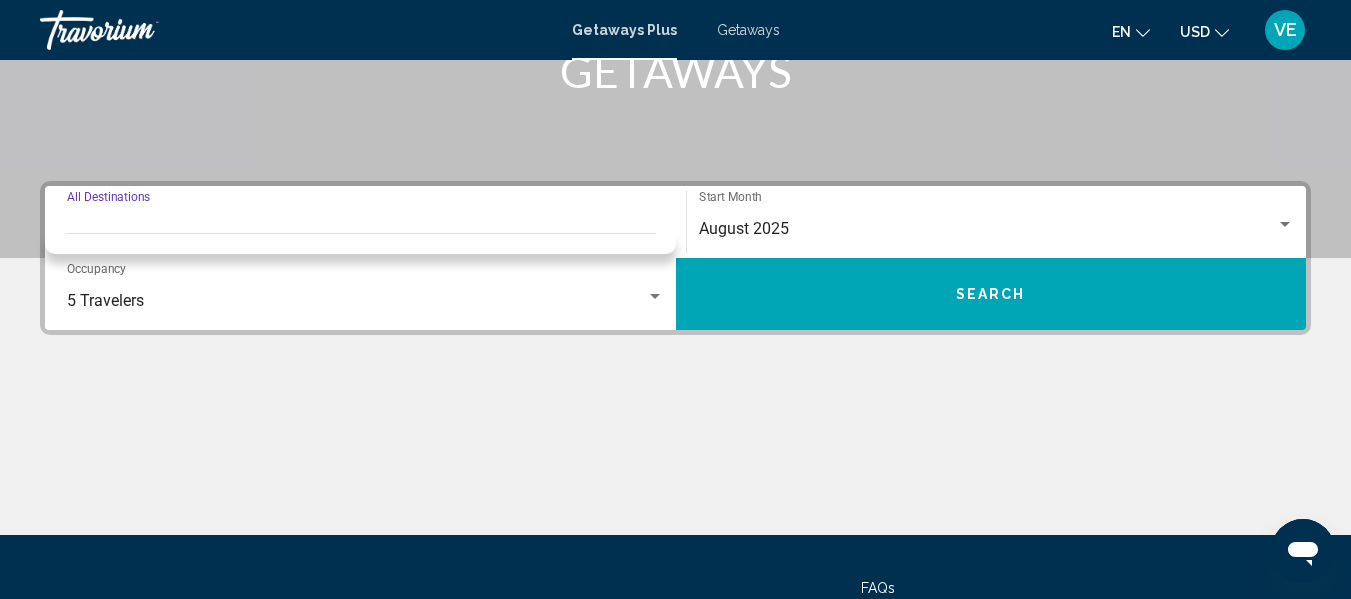scroll, scrollTop: 340, scrollLeft: 0, axis: vertical 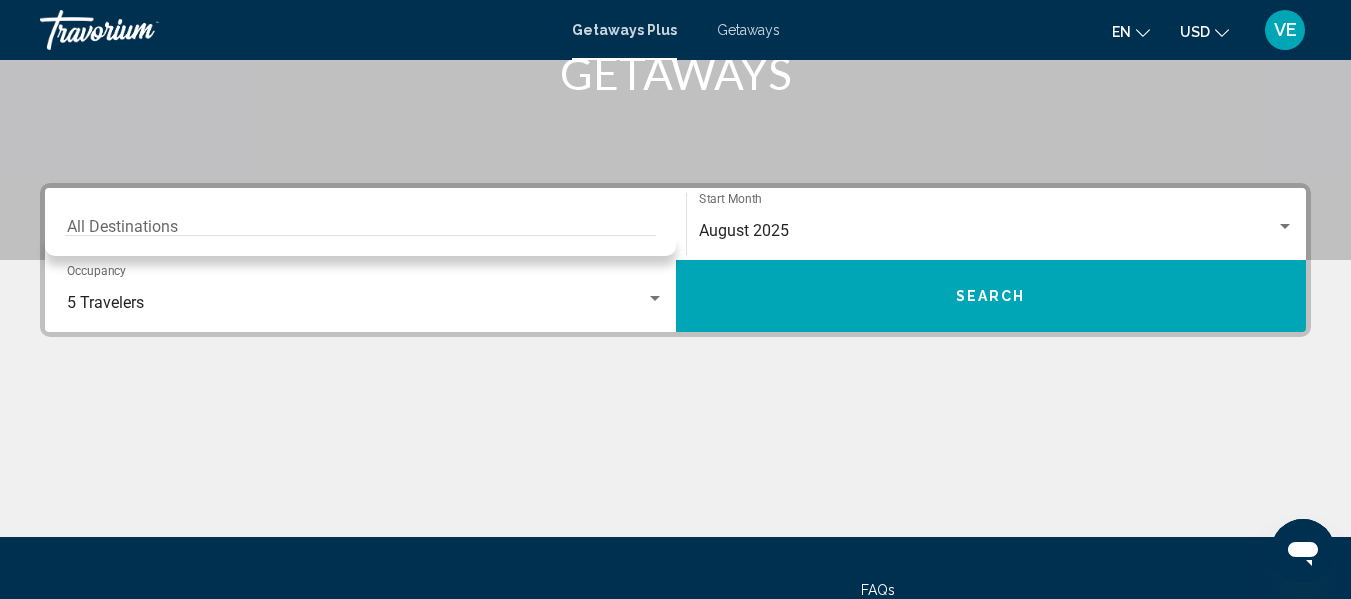 click on "Destination All Destinations" at bounding box center [365, 224] 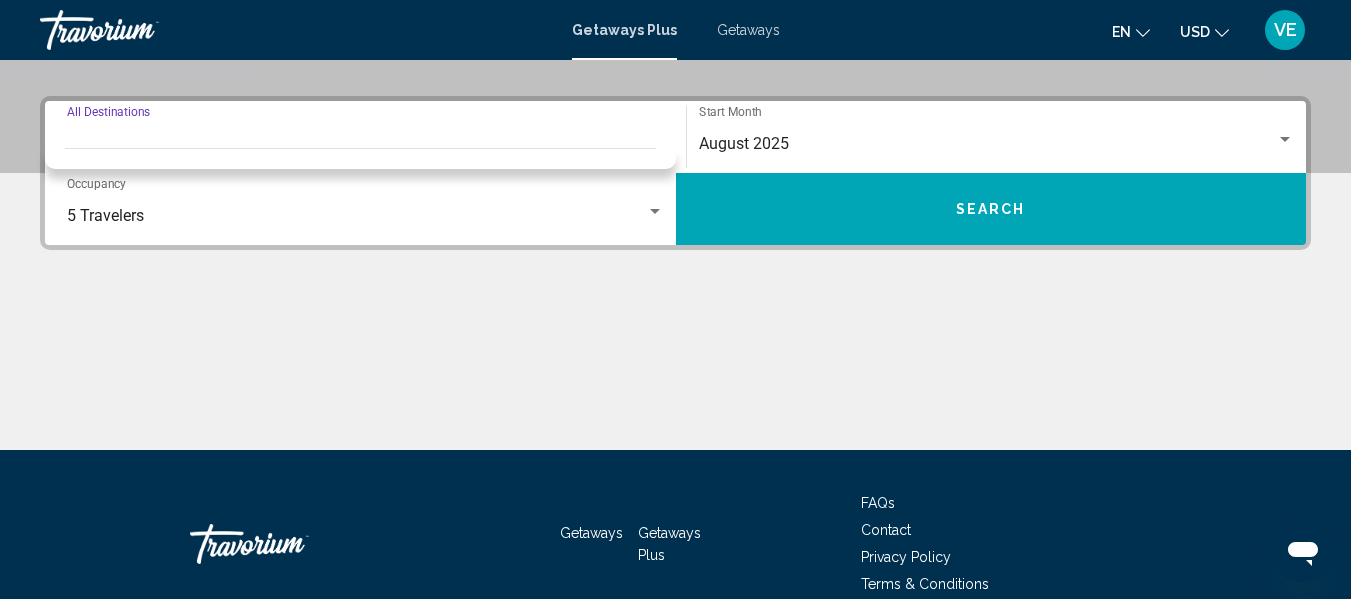 scroll, scrollTop: 458, scrollLeft: 0, axis: vertical 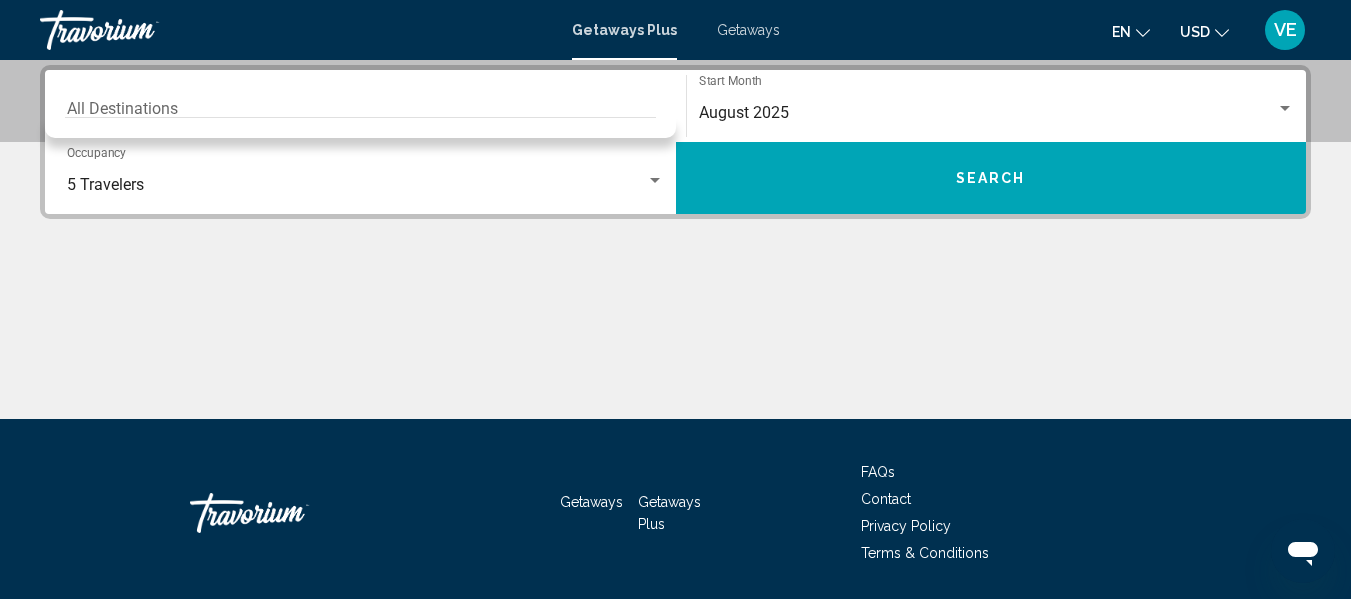 click on "Destination All Destinations" at bounding box center [365, 106] 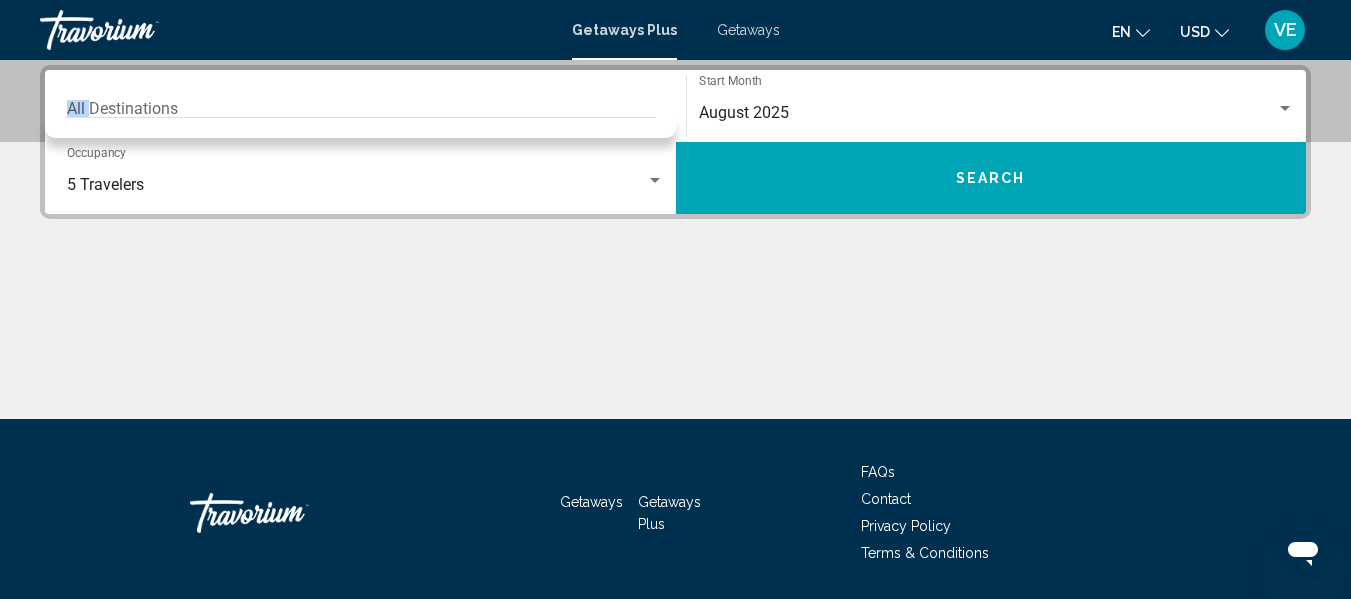 click on "Destination All Destinations" at bounding box center (365, 106) 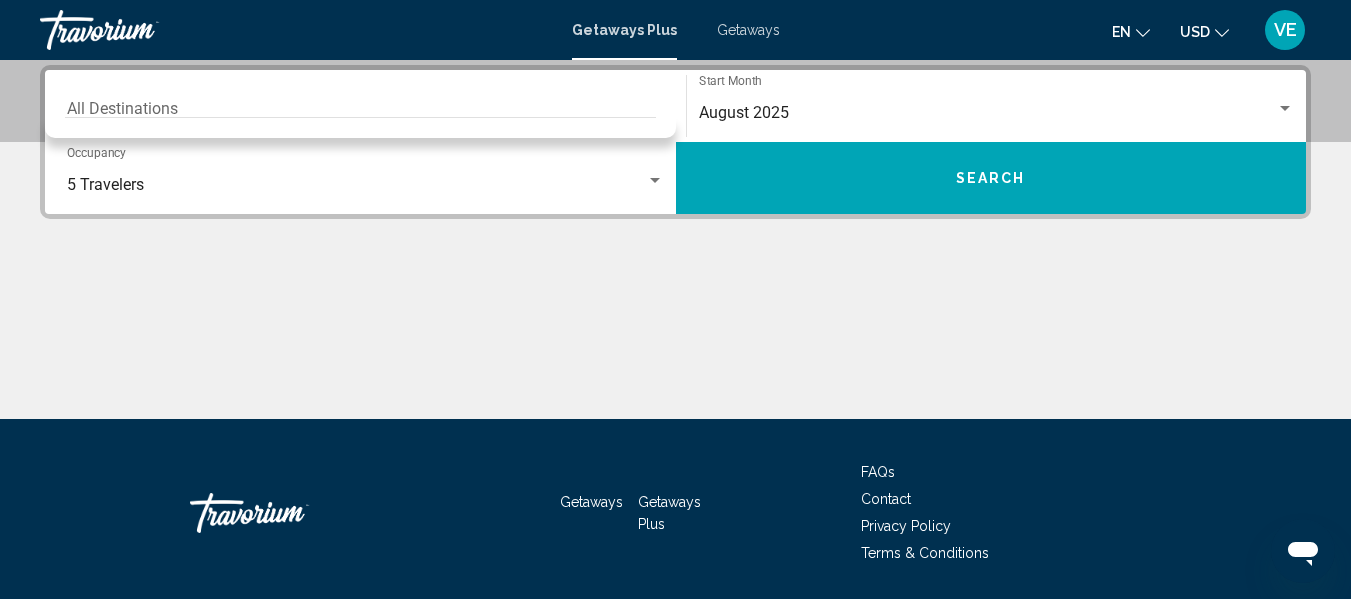 click on "Destination All Destinations" at bounding box center [365, 106] 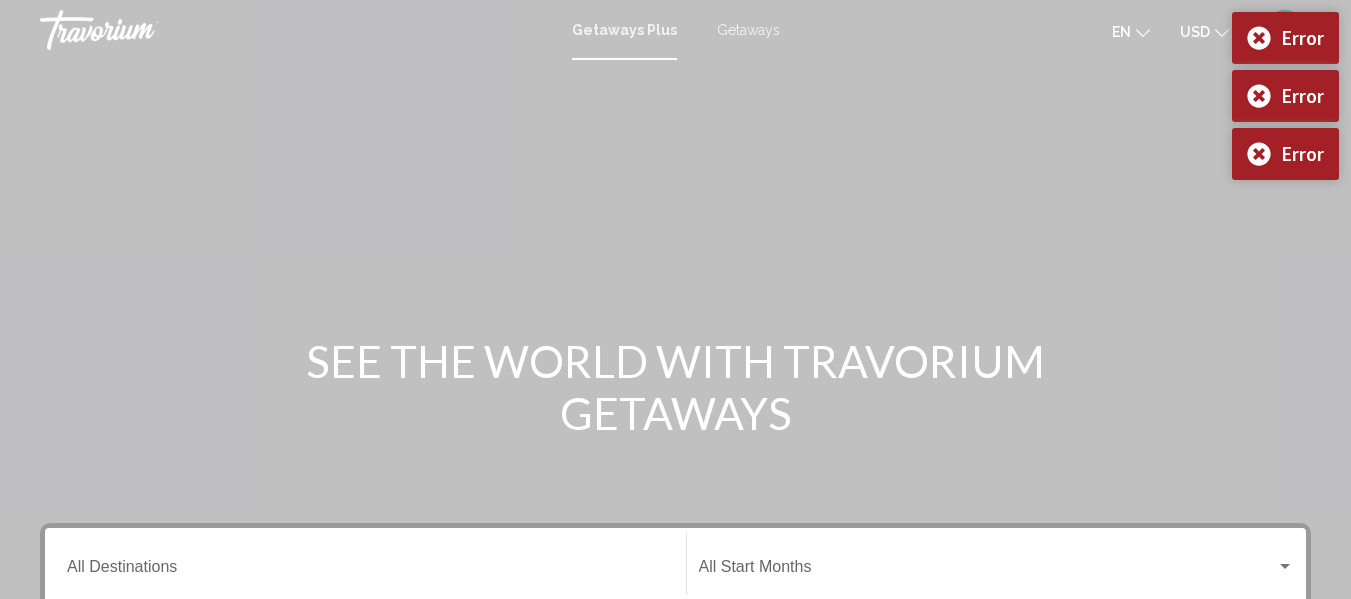 scroll, scrollTop: 0, scrollLeft: 0, axis: both 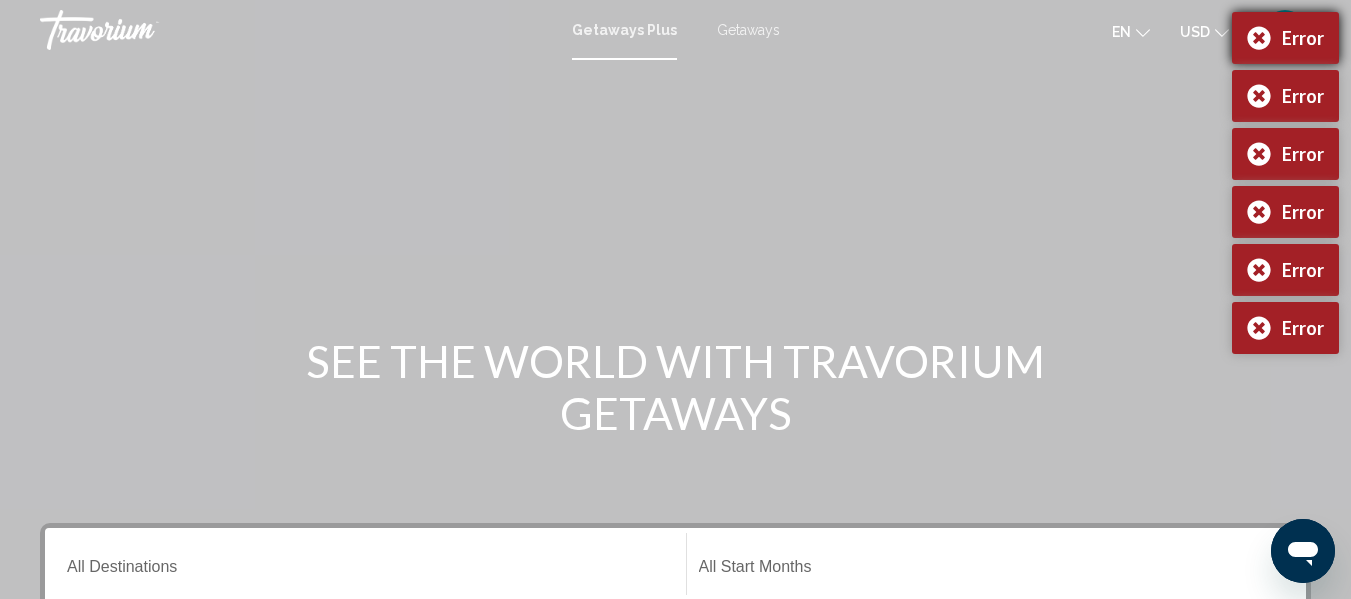 click on "Error" at bounding box center (1285, 38) 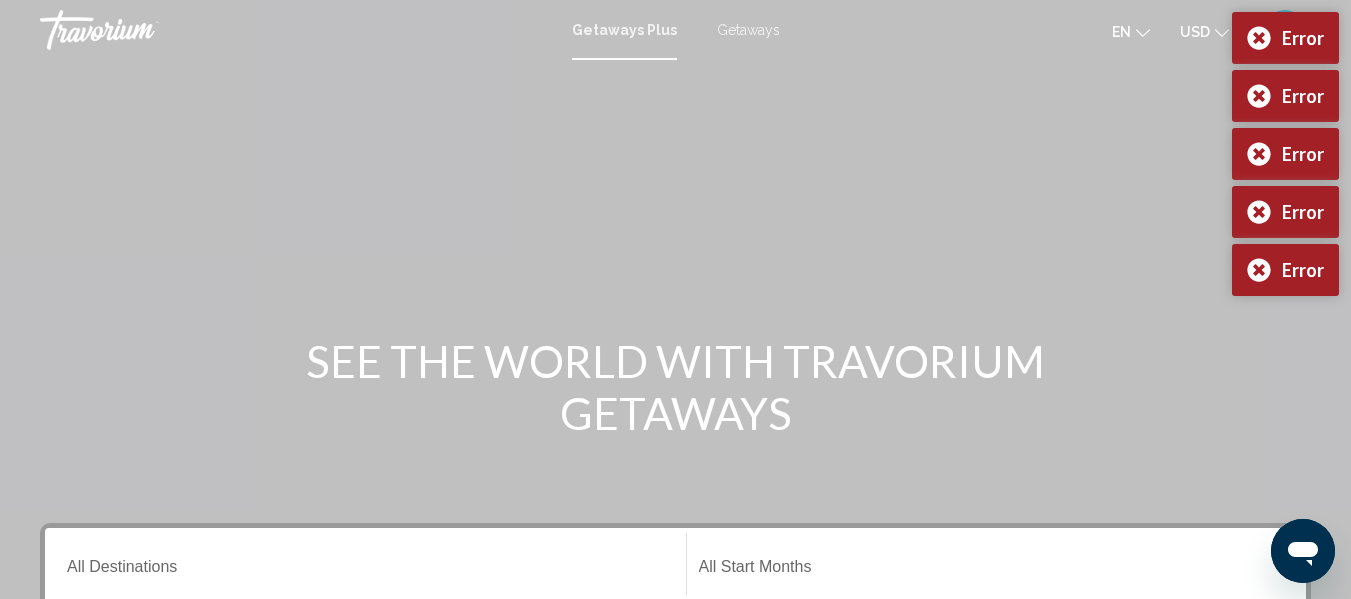 click on "Error" at bounding box center (1285, 38) 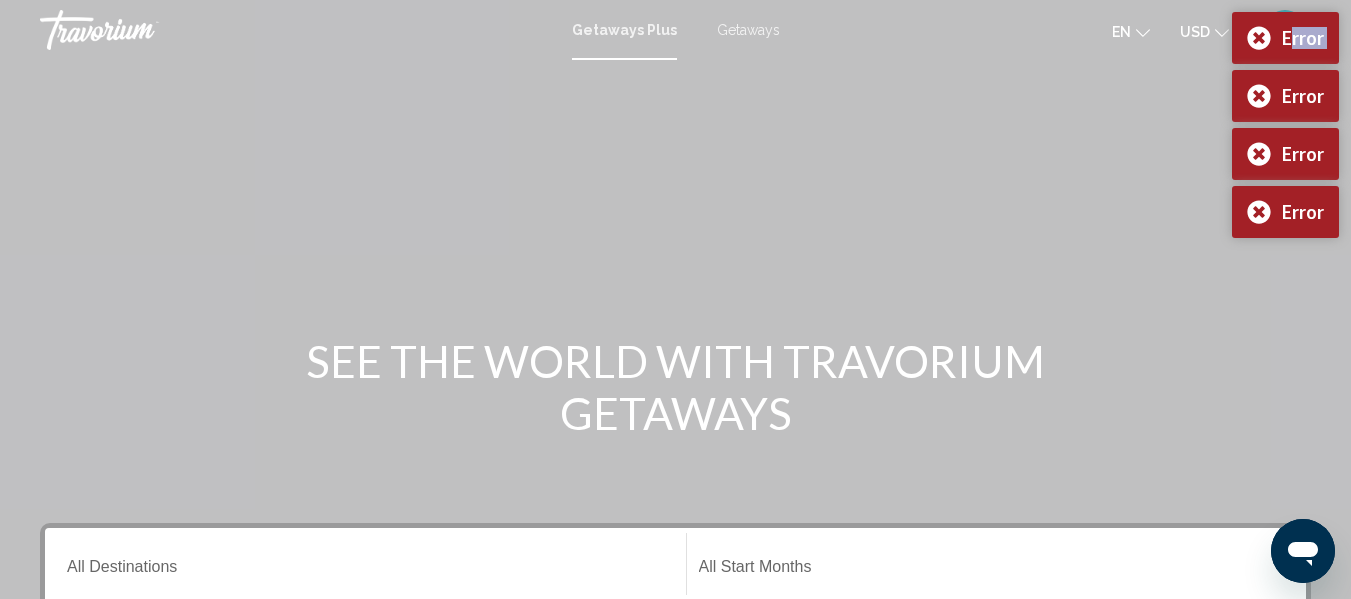 click on "Error" at bounding box center [1285, 38] 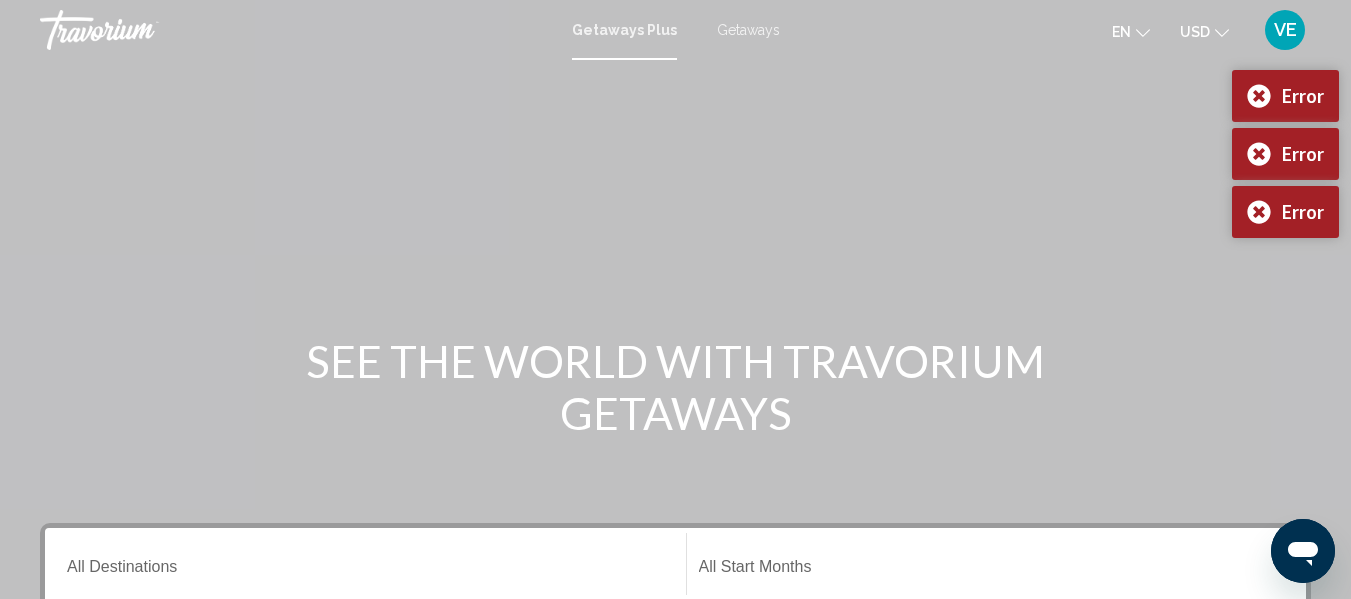 click on "Error" at bounding box center (1285, 38) 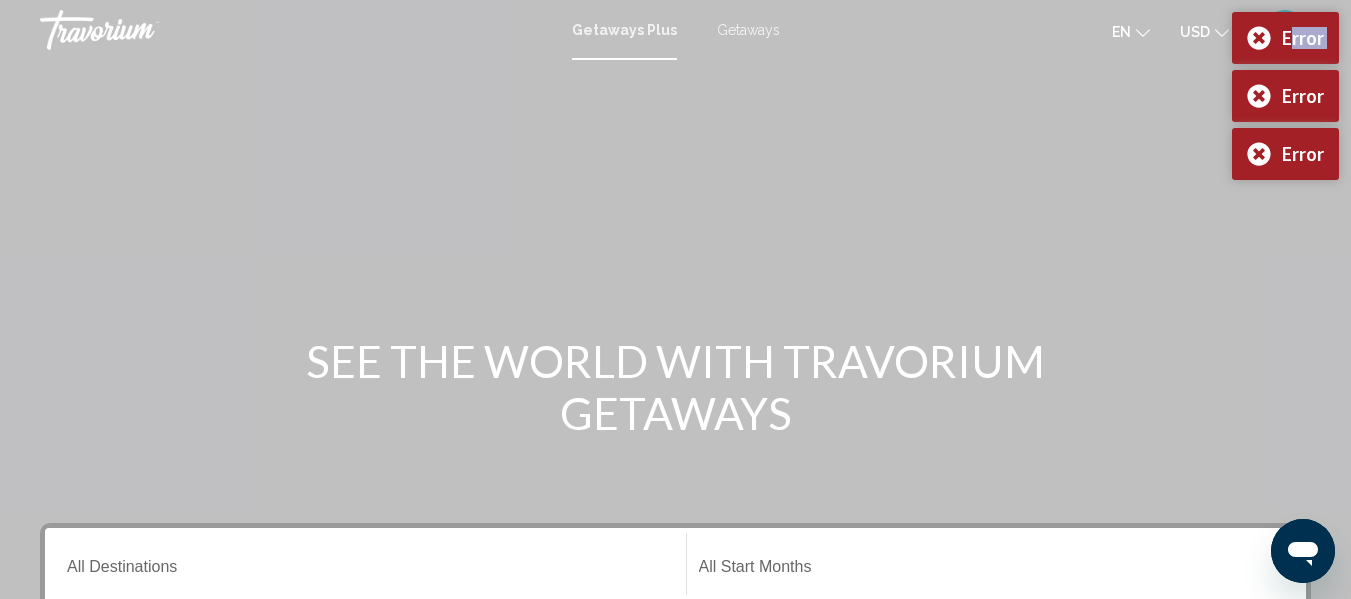 click on "Error" at bounding box center [1285, 38] 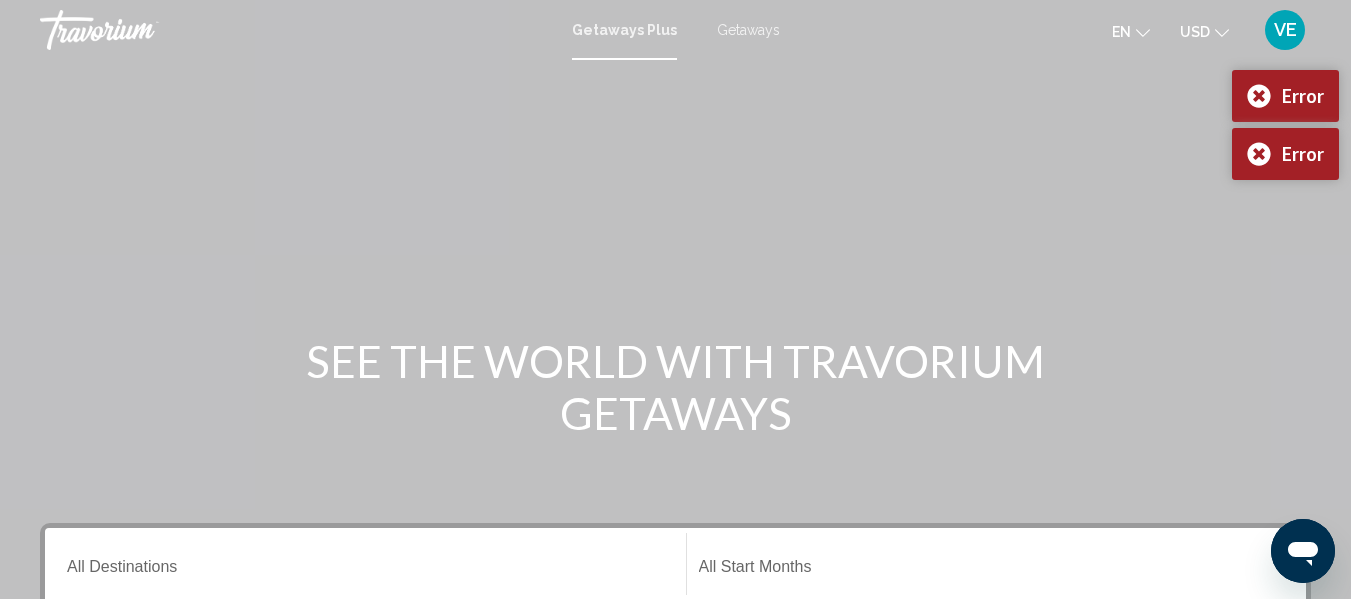 click on "Error" at bounding box center [1285, 38] 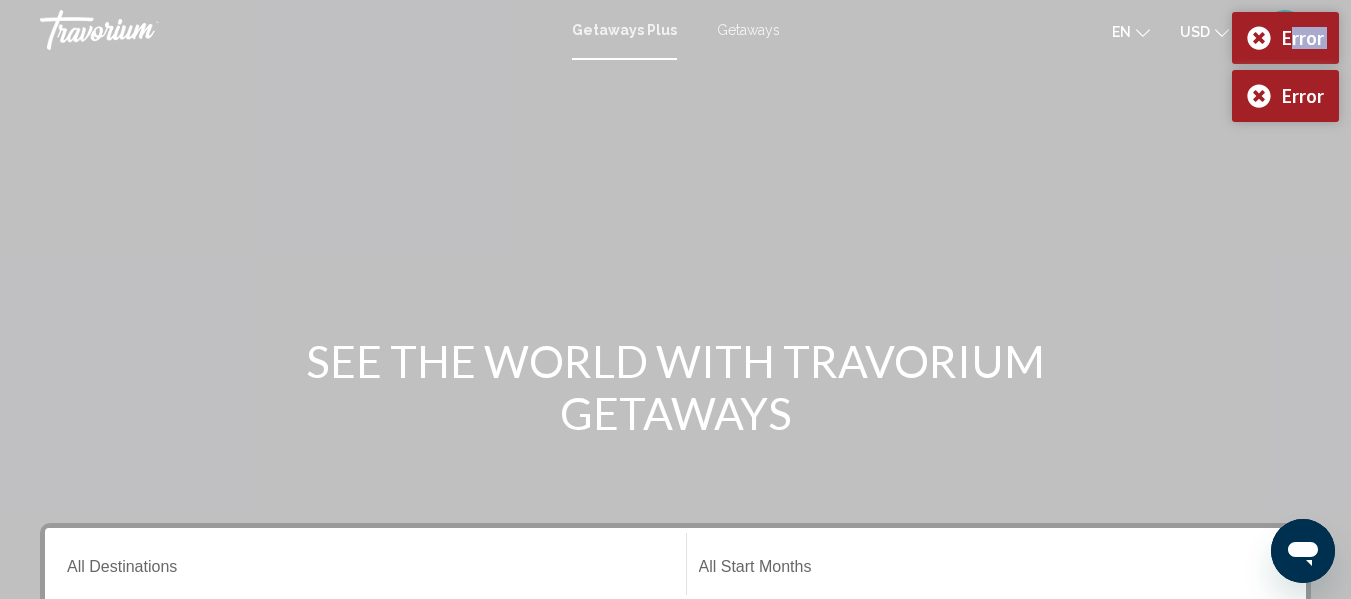 click on "Error" at bounding box center (1285, 38) 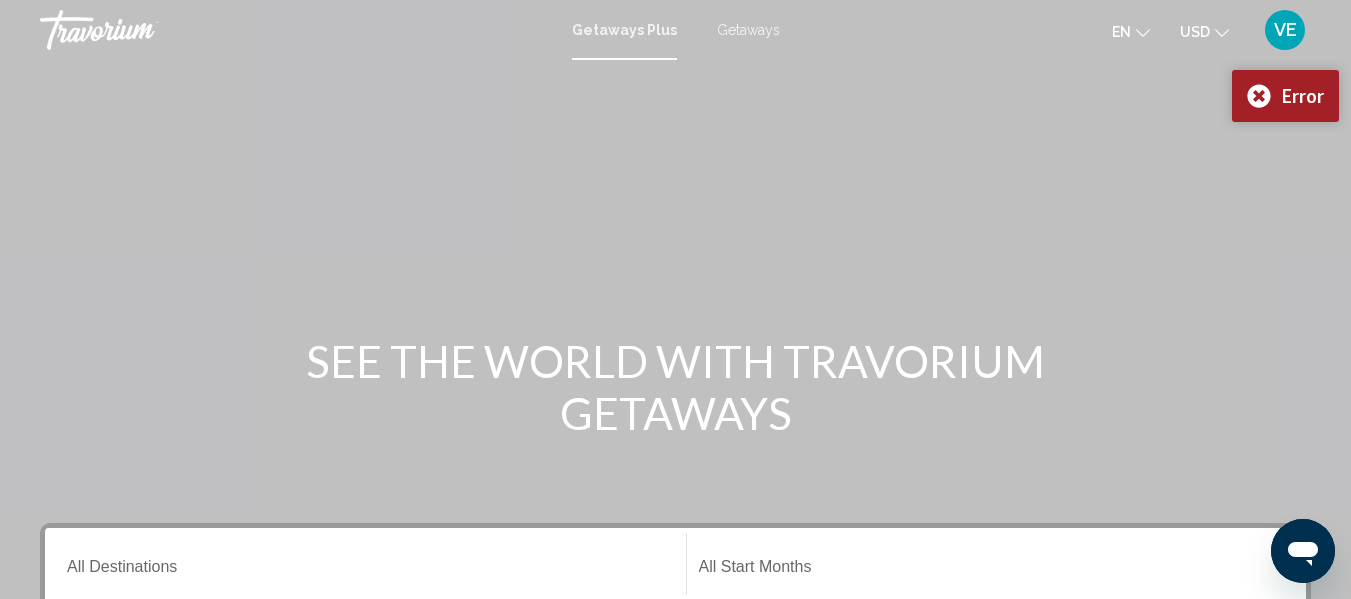 click on "Error" at bounding box center [1285, 38] 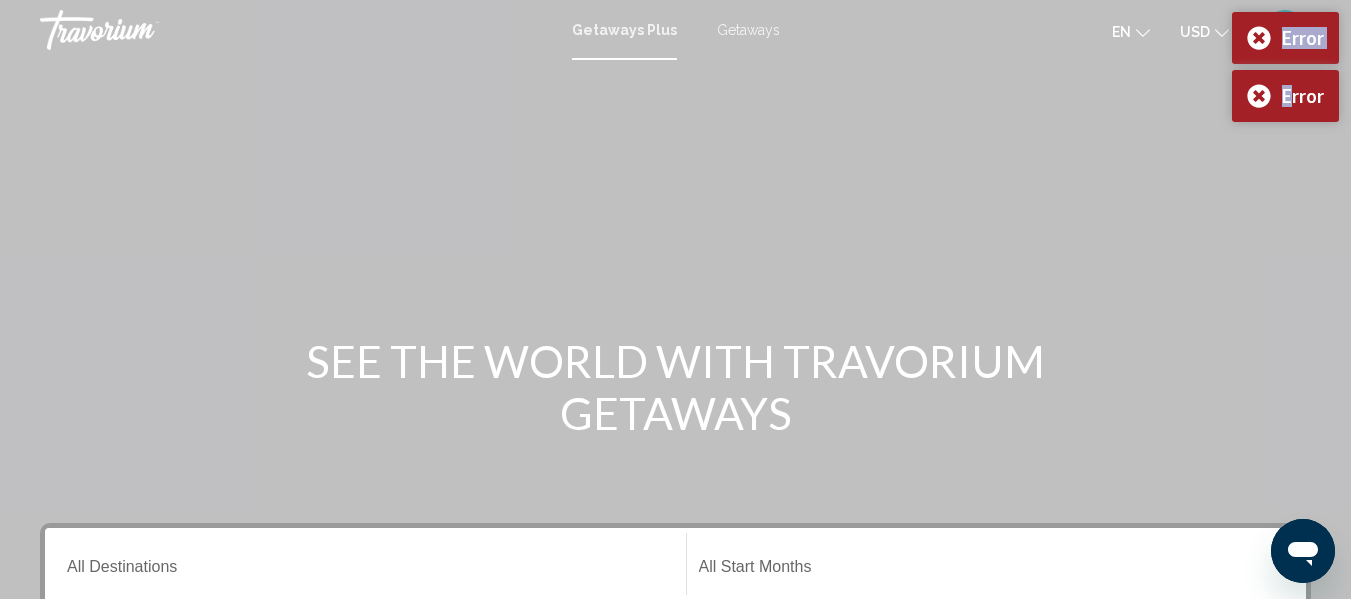 click on "Error" at bounding box center [1285, 96] 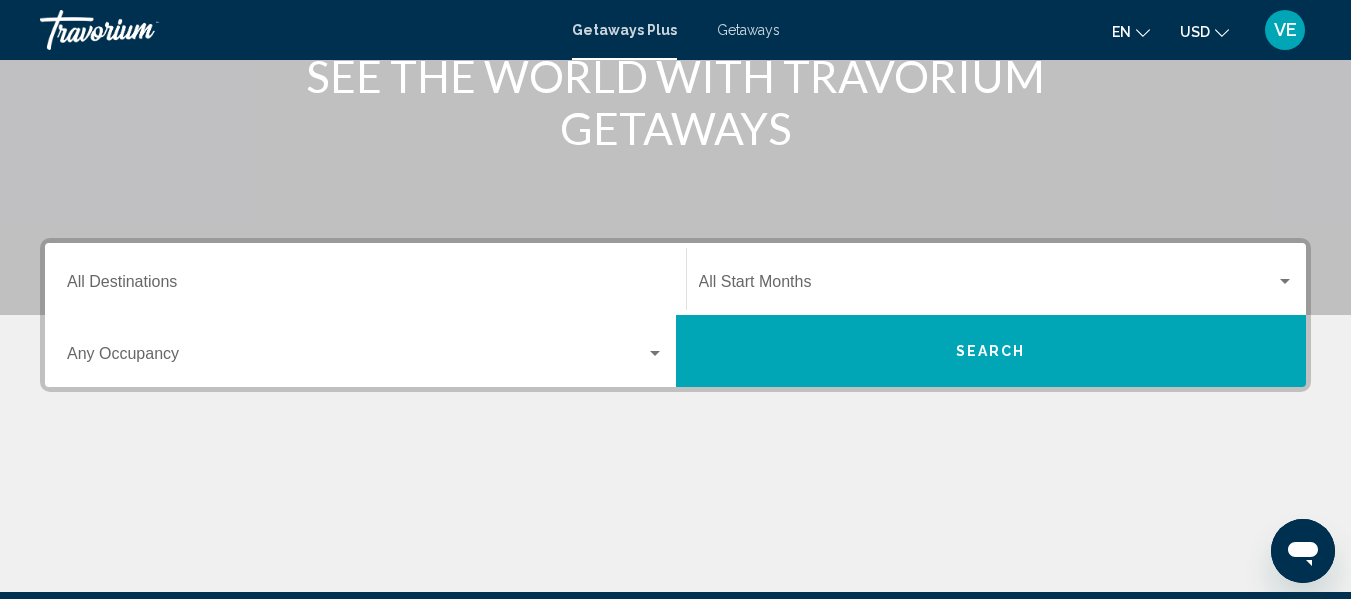 scroll, scrollTop: 281, scrollLeft: 0, axis: vertical 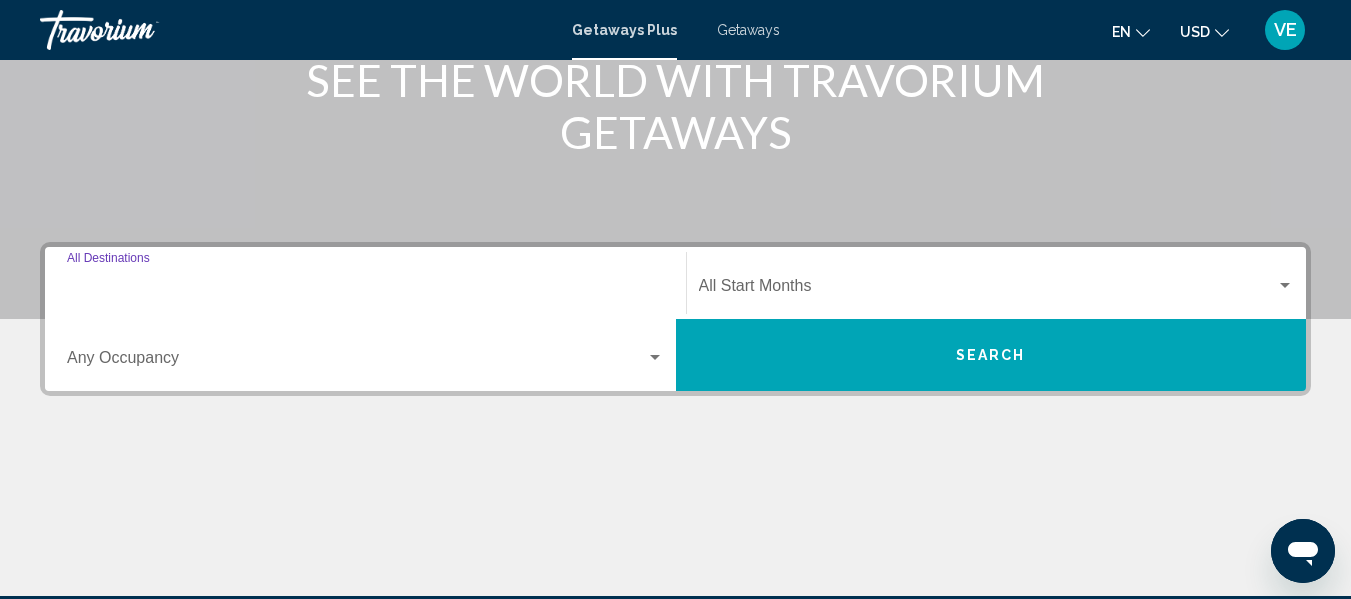 click on "Destination All Destinations" at bounding box center [365, 290] 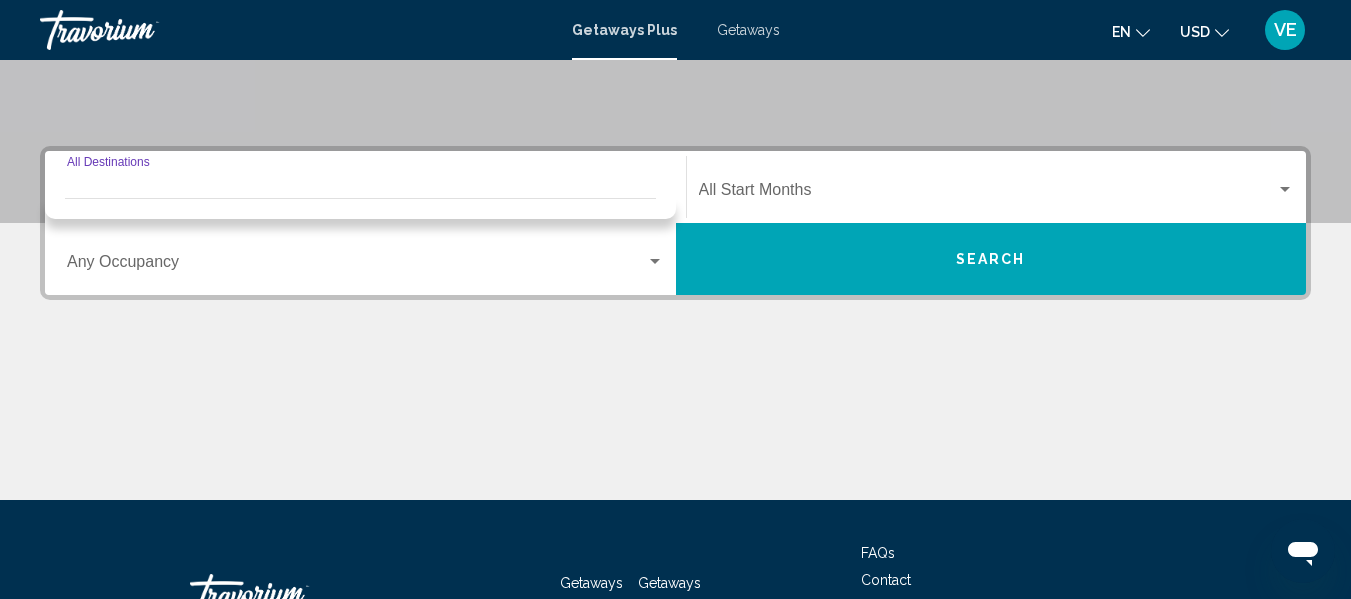 scroll, scrollTop: 458, scrollLeft: 0, axis: vertical 